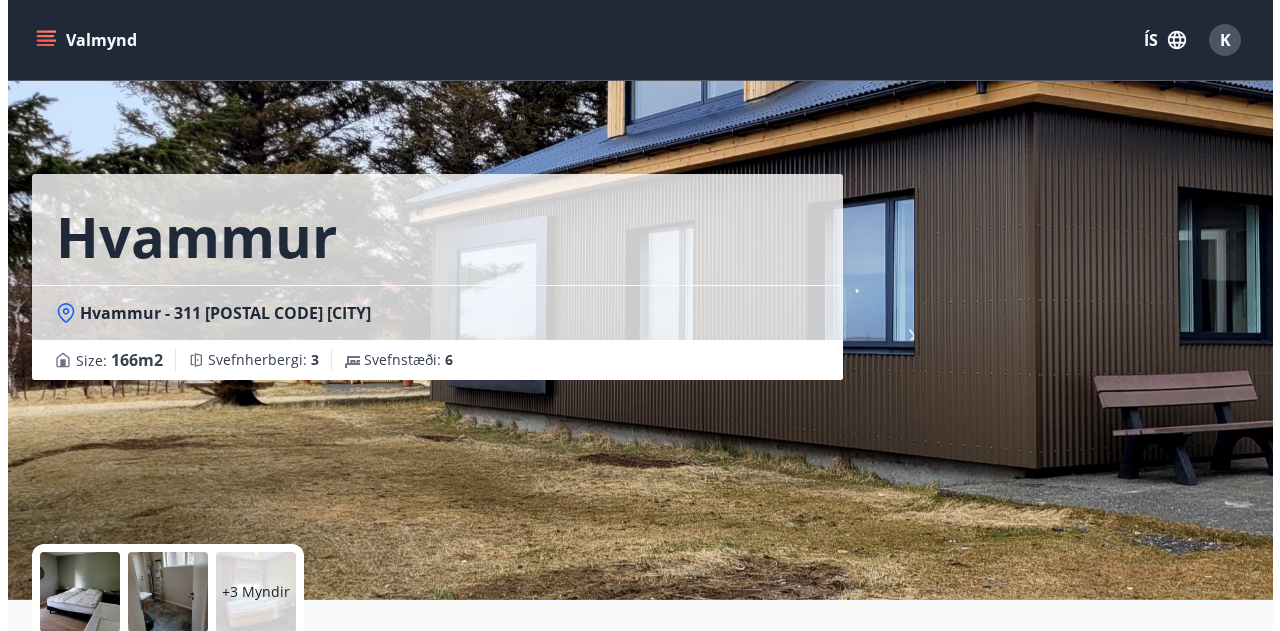 scroll, scrollTop: 0, scrollLeft: 0, axis: both 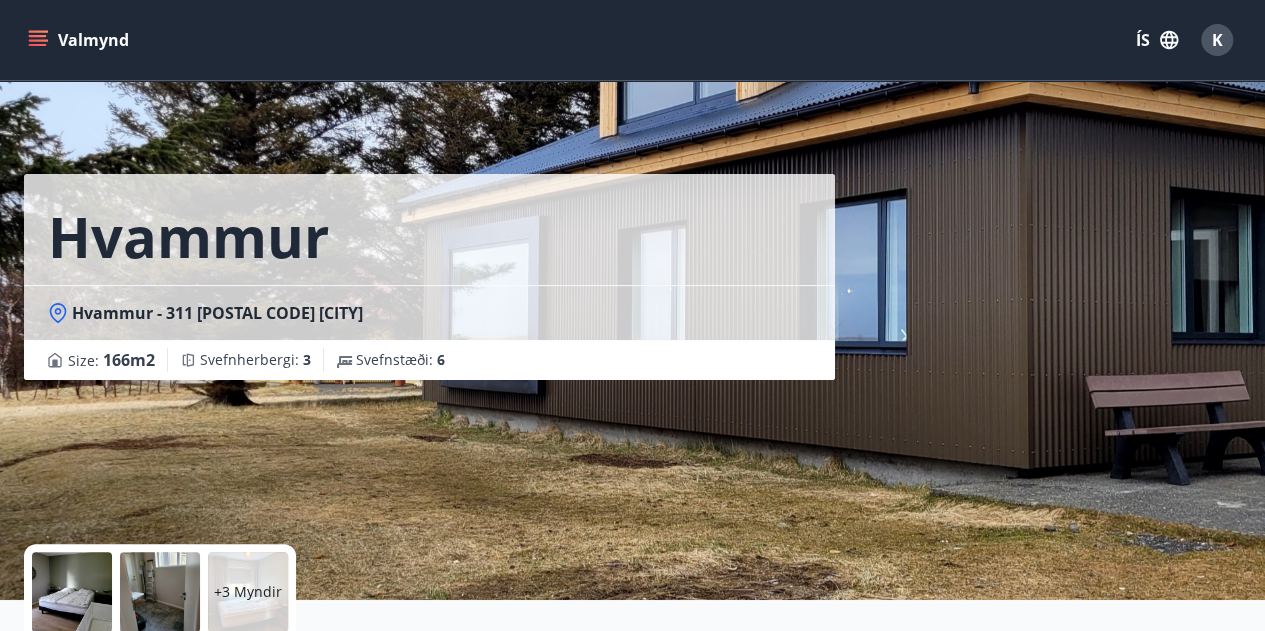 click on "Valmynd" at bounding box center (80, 40) 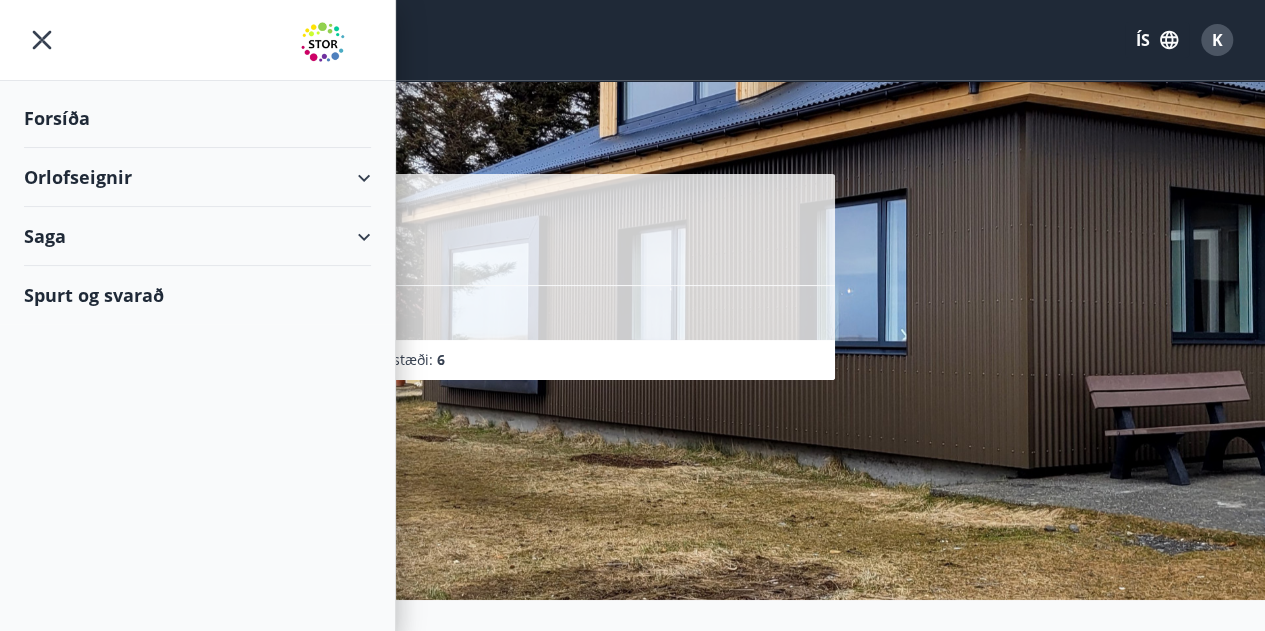 click on "Forsíða" at bounding box center (197, 118) 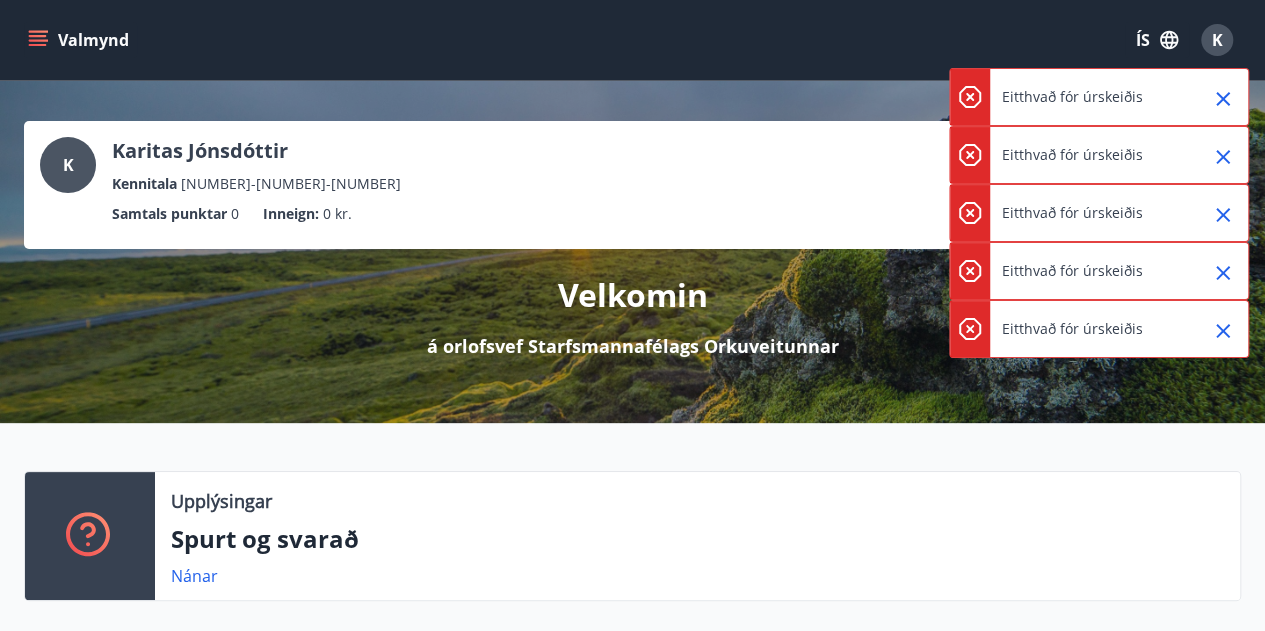 click on "K" at bounding box center [1217, 40] 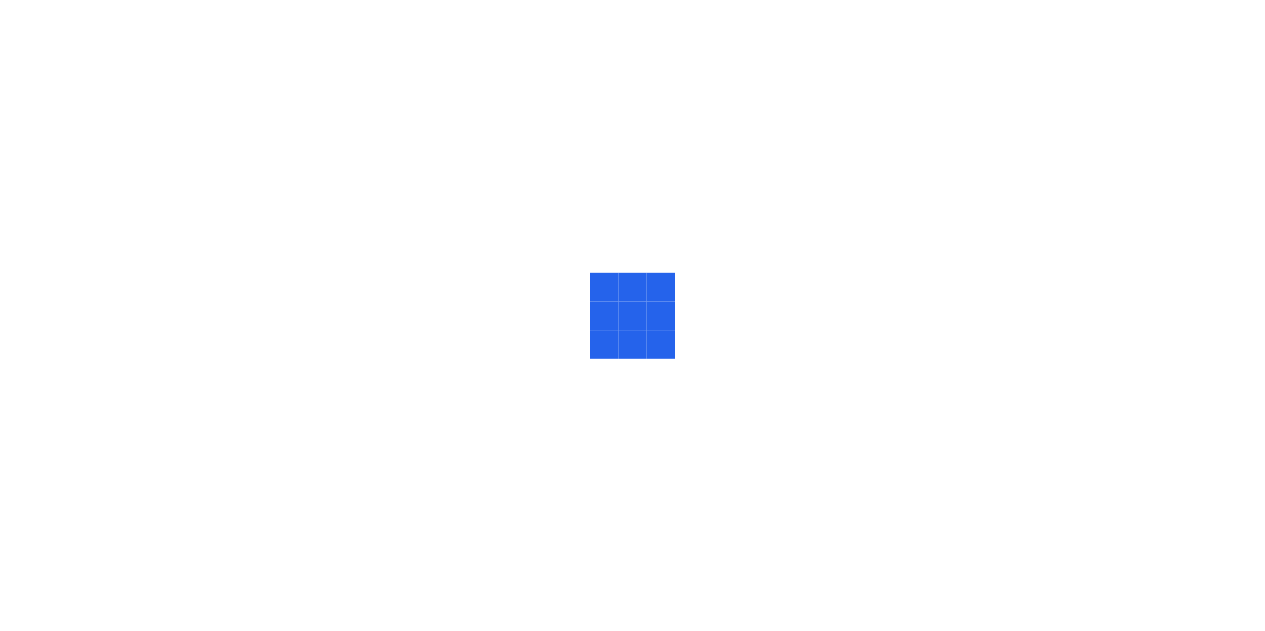 scroll, scrollTop: 0, scrollLeft: 0, axis: both 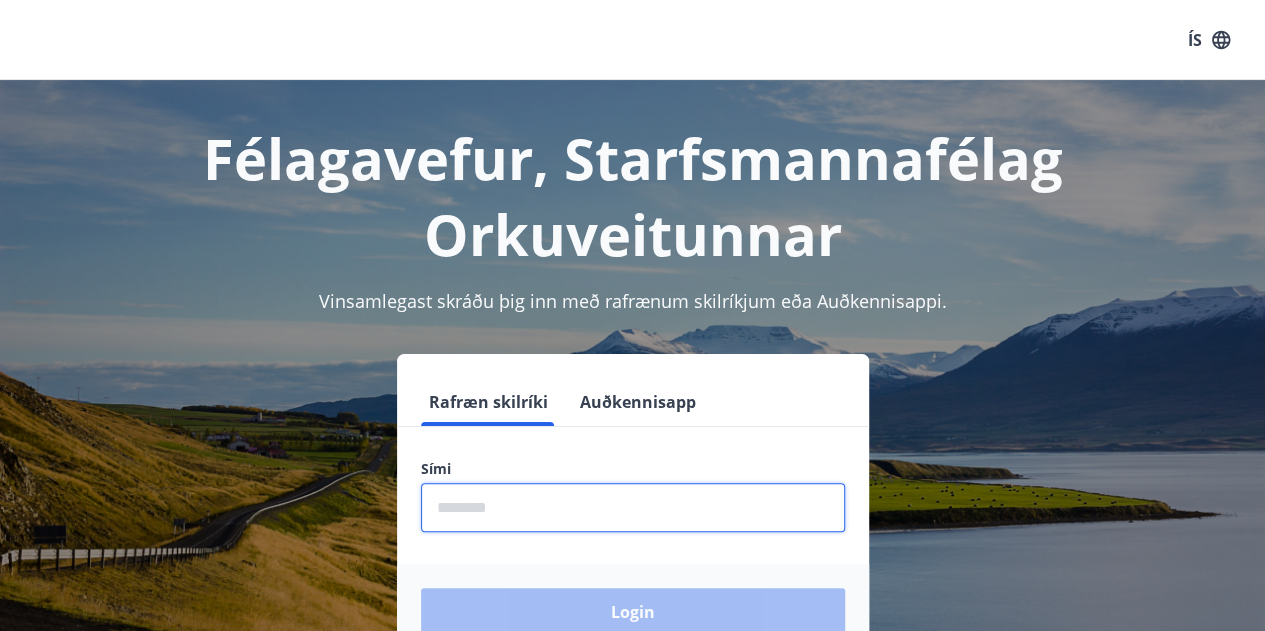 click at bounding box center (633, 507) 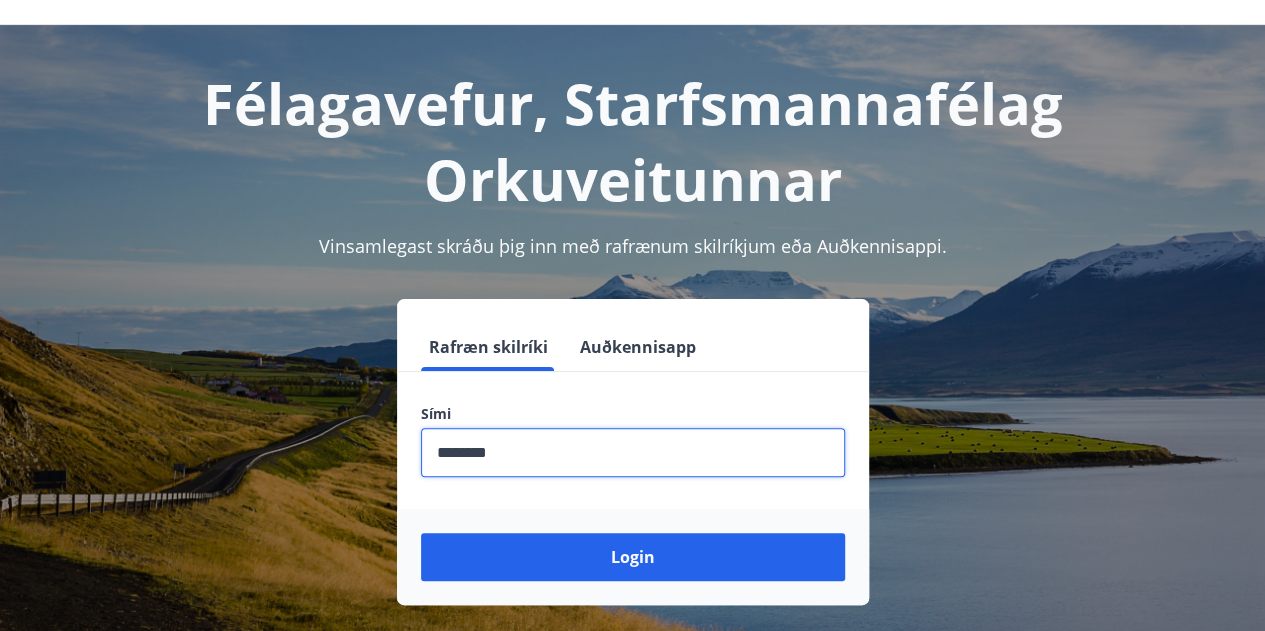 scroll, scrollTop: 100, scrollLeft: 0, axis: vertical 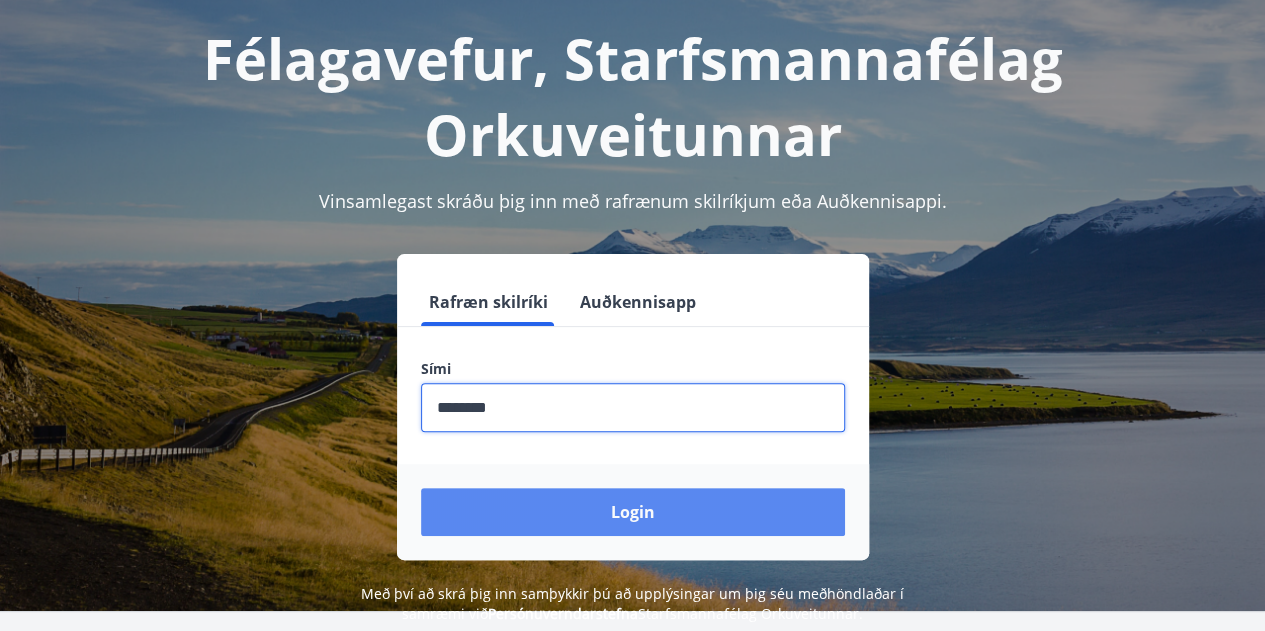 type on "********" 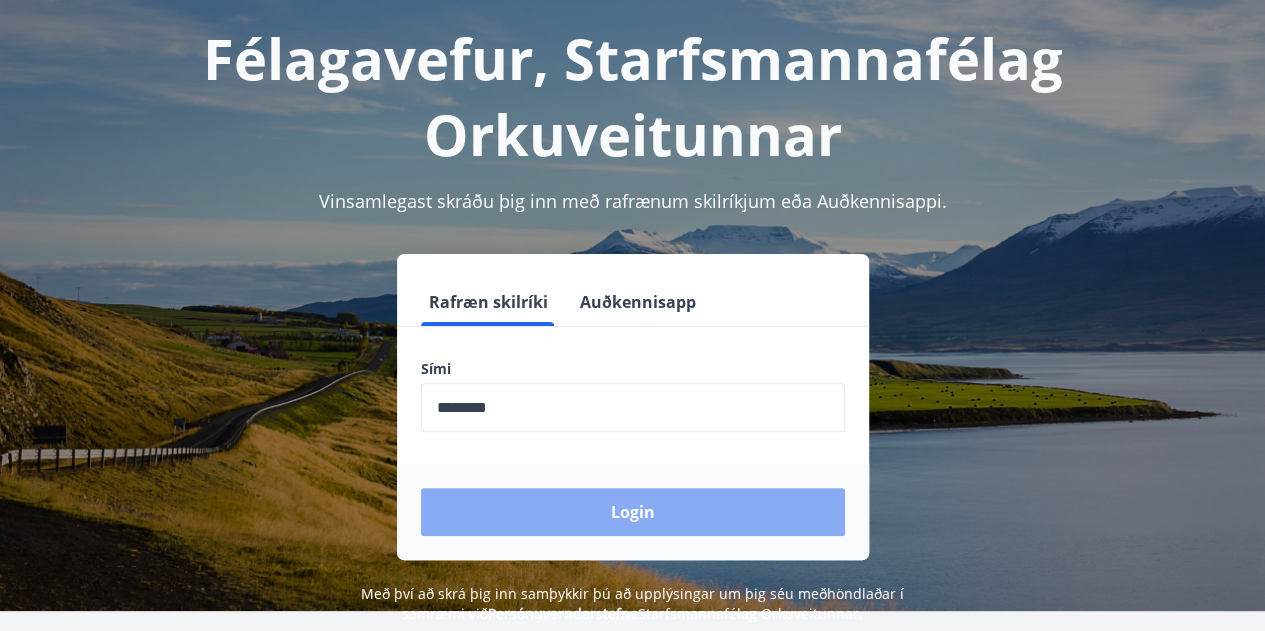 click on "Login" at bounding box center [633, 512] 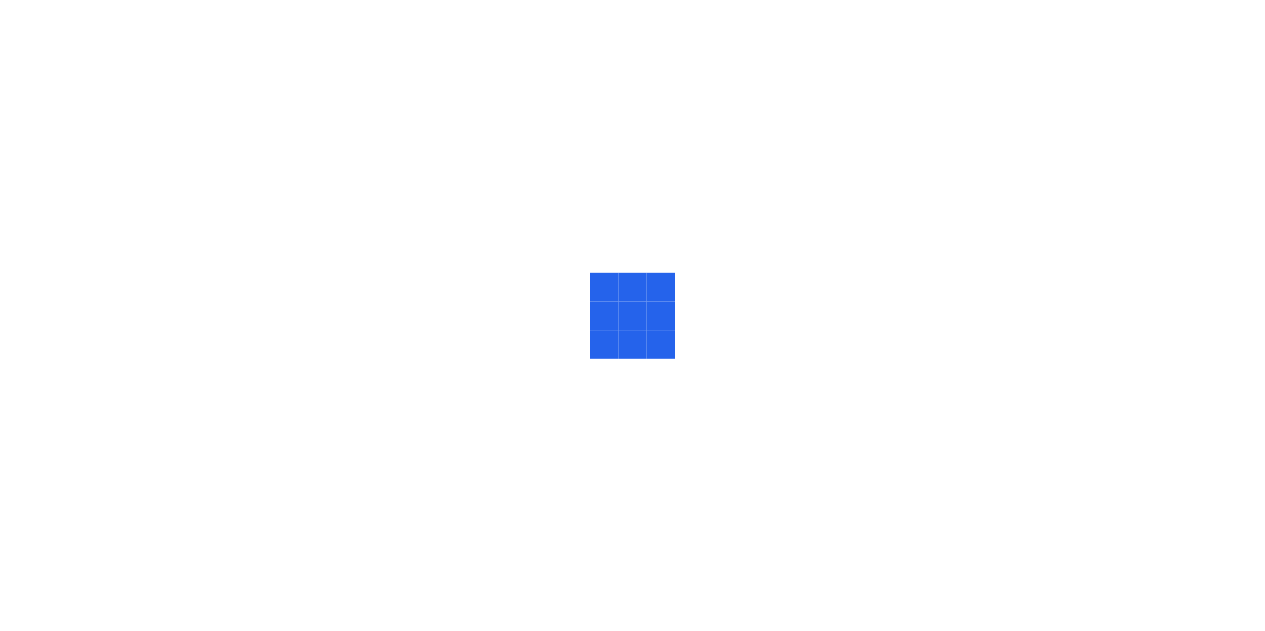 scroll, scrollTop: 0, scrollLeft: 0, axis: both 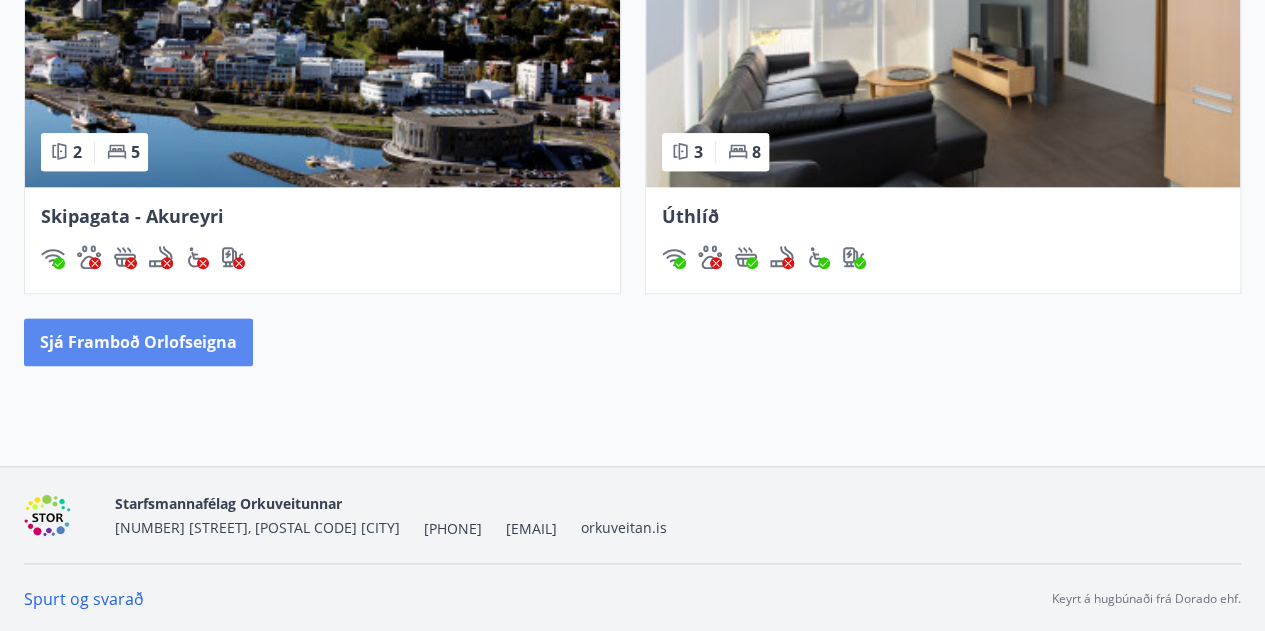 click on "Sjá framboð orlofseigna" at bounding box center (138, 342) 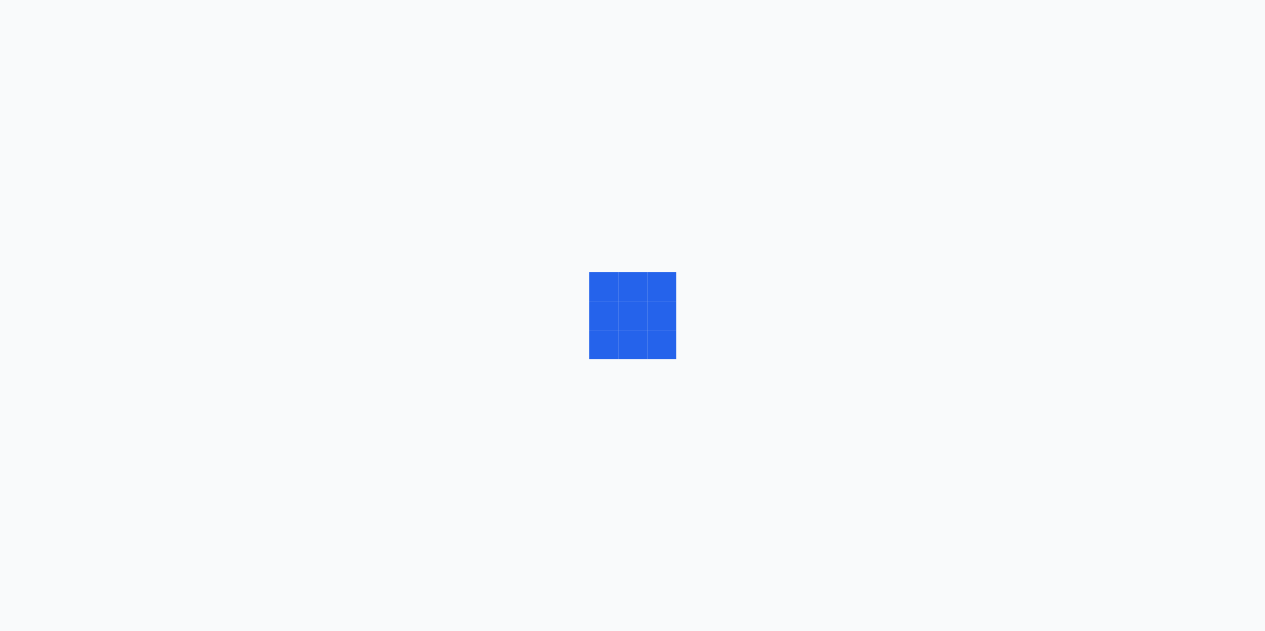 scroll, scrollTop: 0, scrollLeft: 0, axis: both 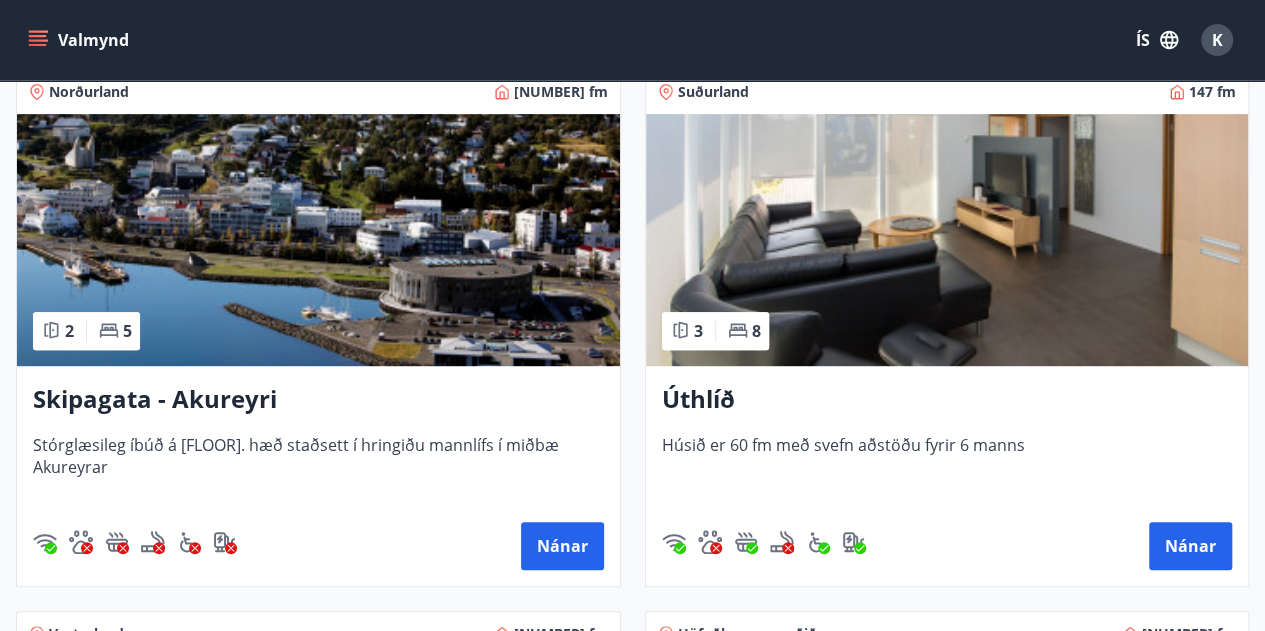click at bounding box center (947, 240) 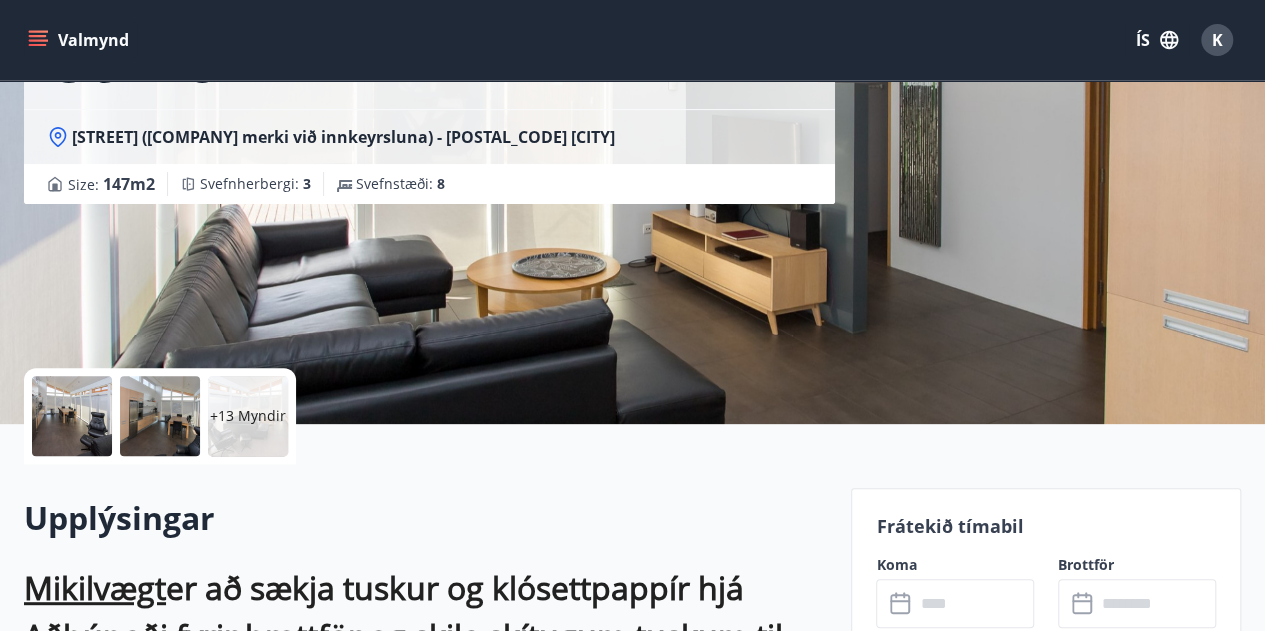 scroll, scrollTop: 900, scrollLeft: 0, axis: vertical 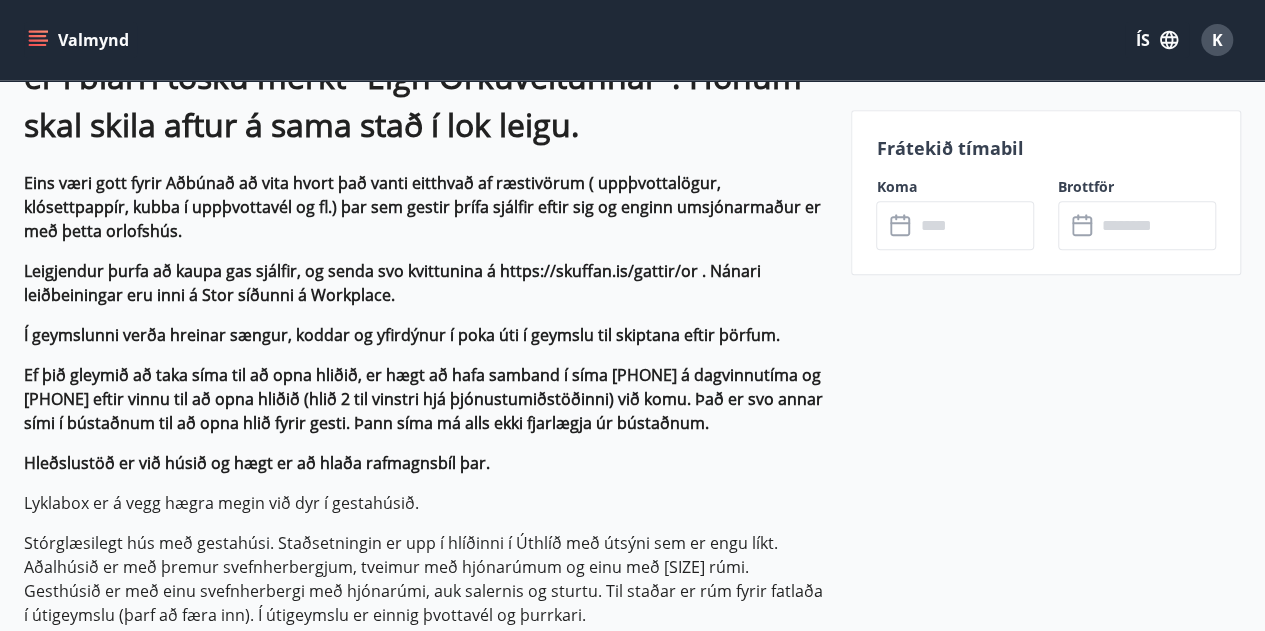 click at bounding box center [974, 225] 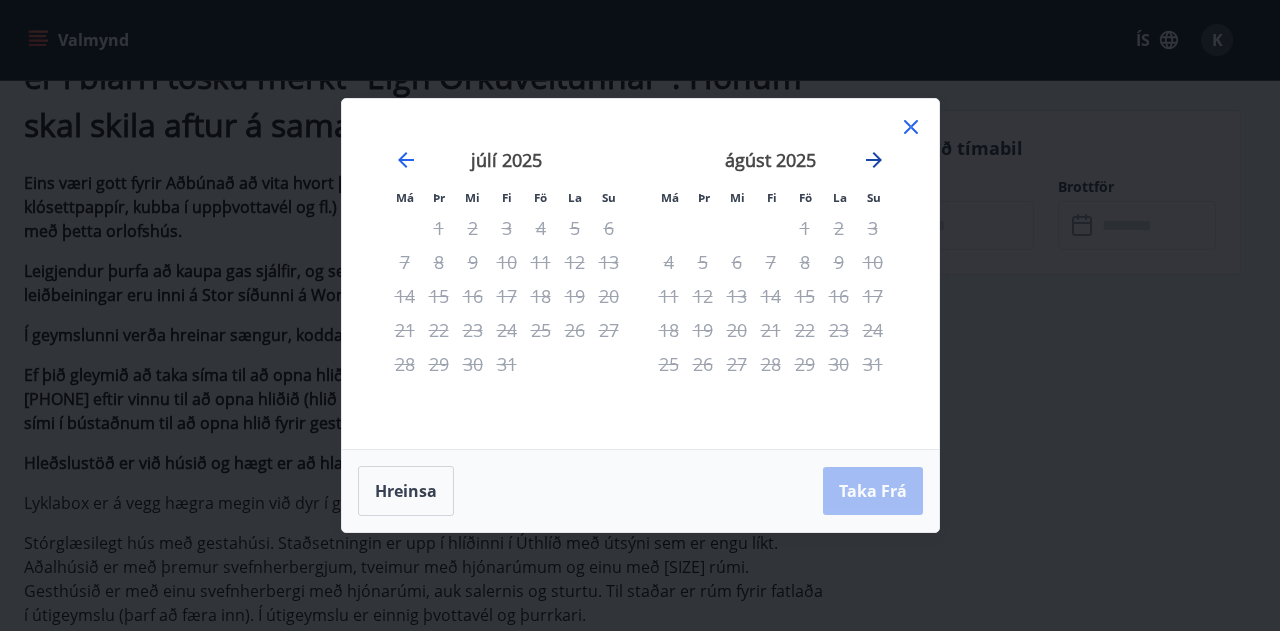 click 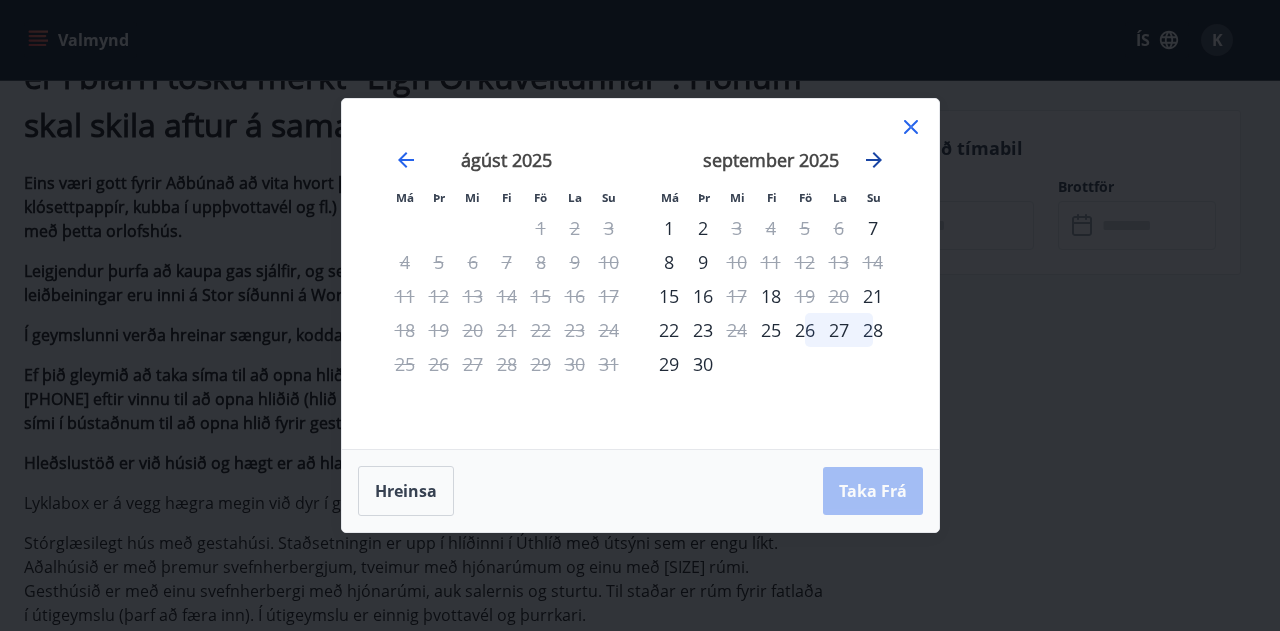 click 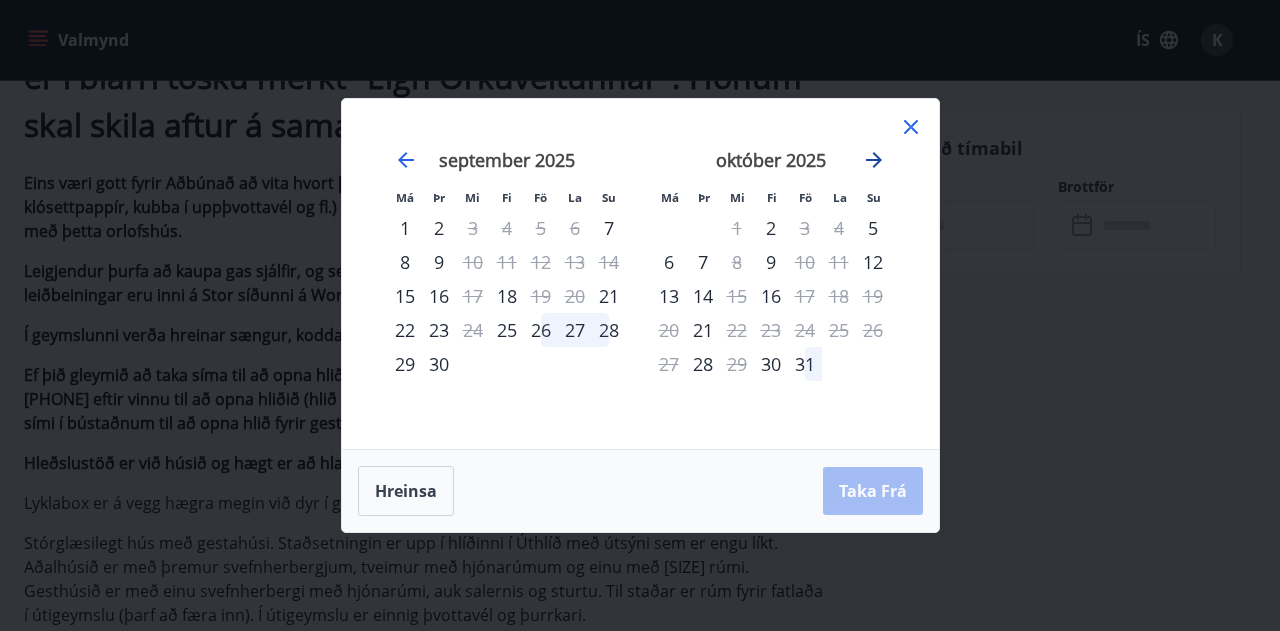 click 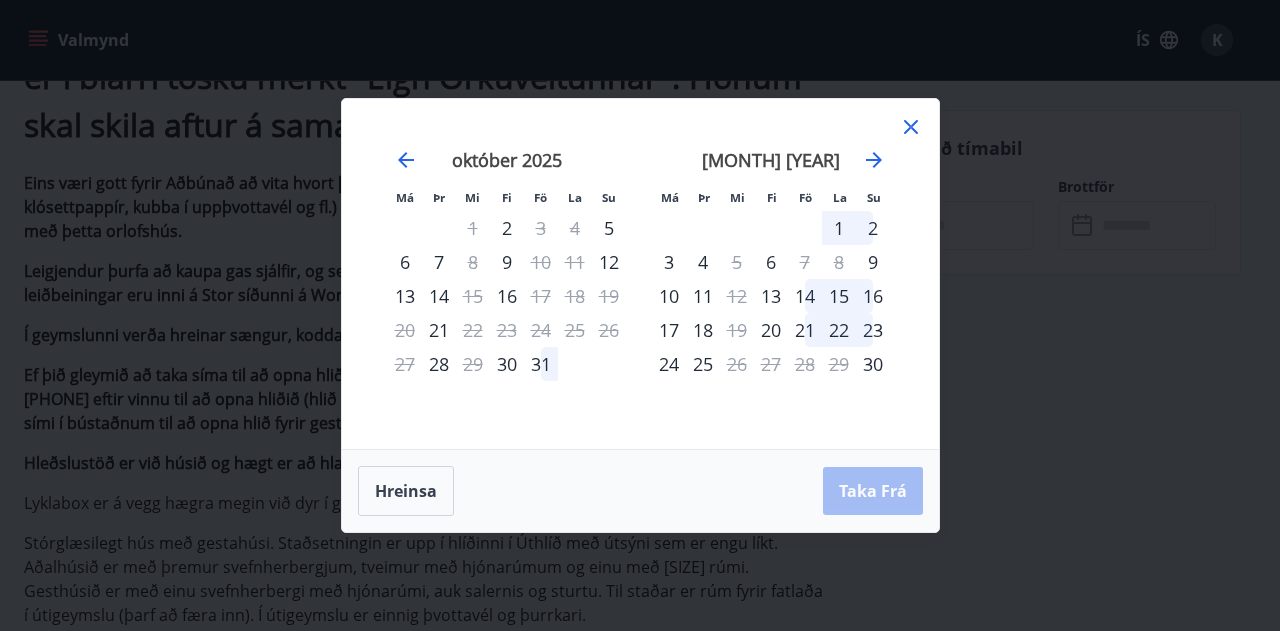 click 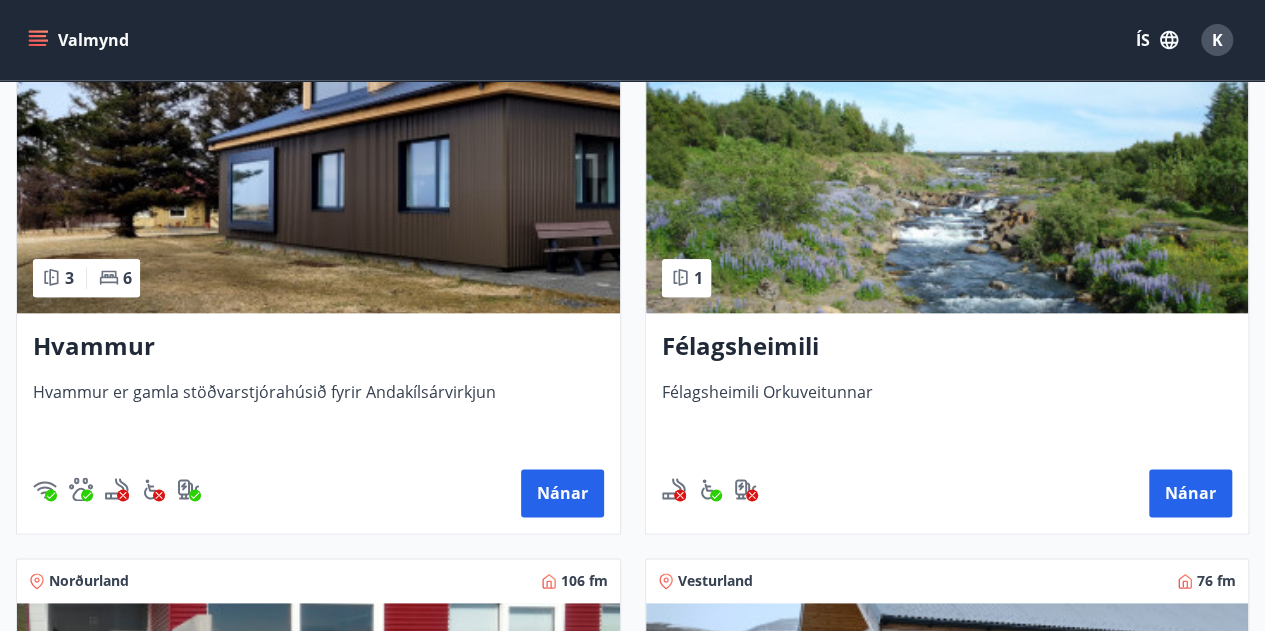 scroll, scrollTop: 1000, scrollLeft: 0, axis: vertical 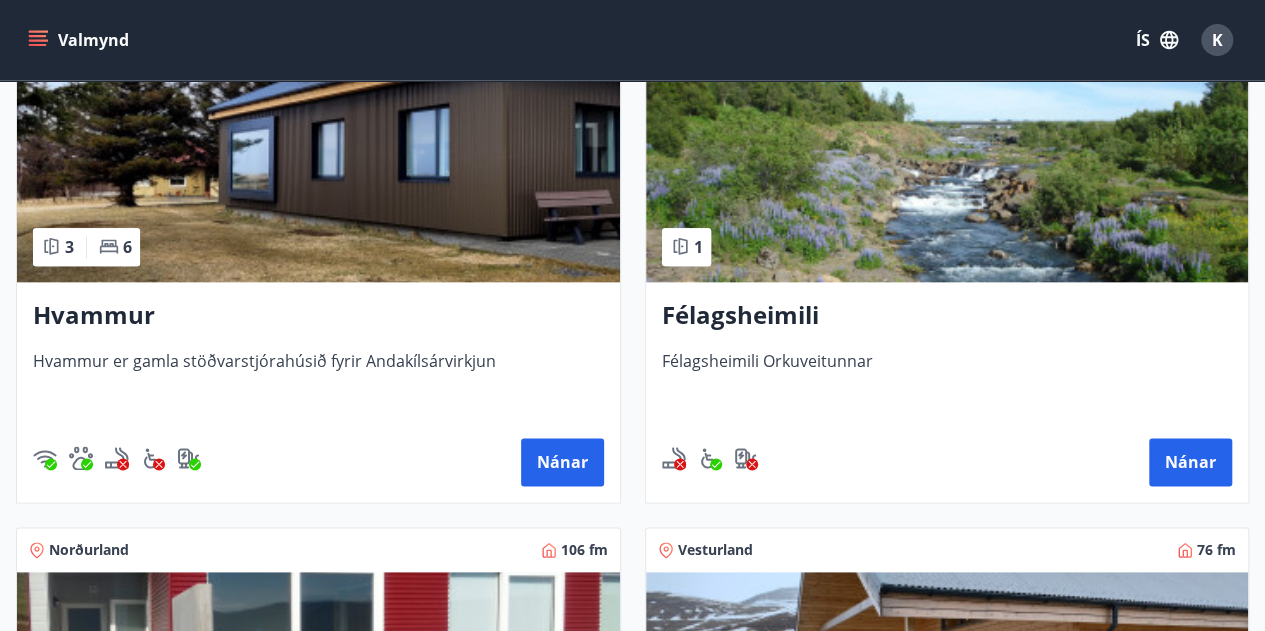 click on "Hvammur" at bounding box center [318, 316] 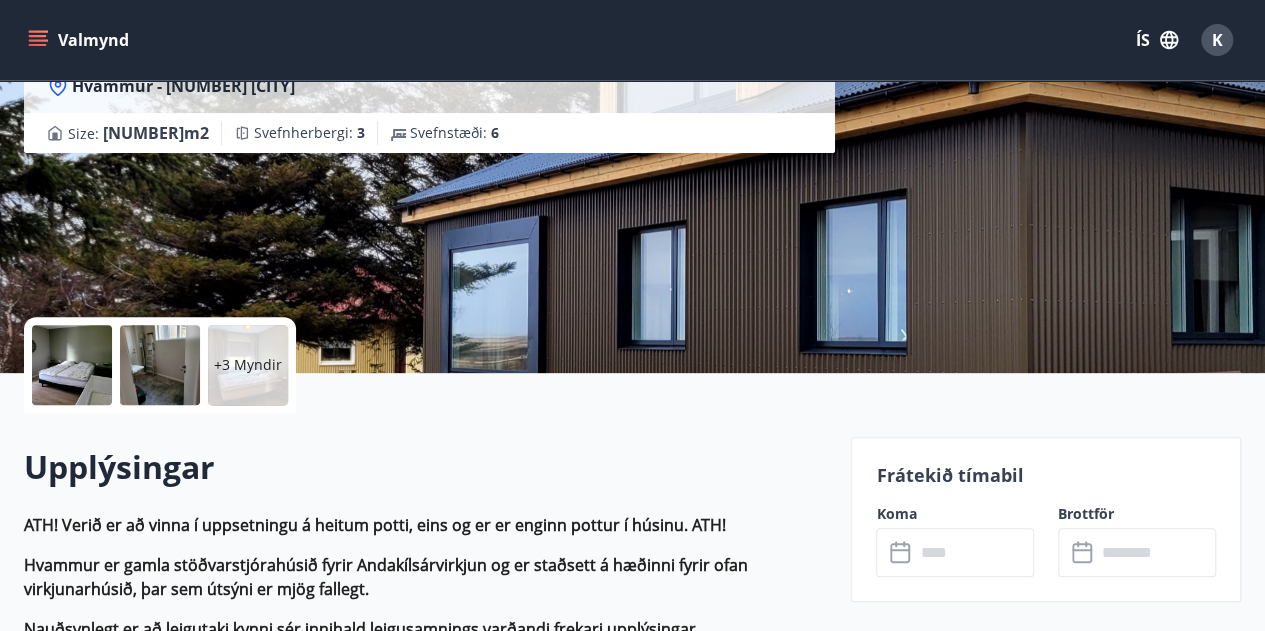 scroll, scrollTop: 400, scrollLeft: 0, axis: vertical 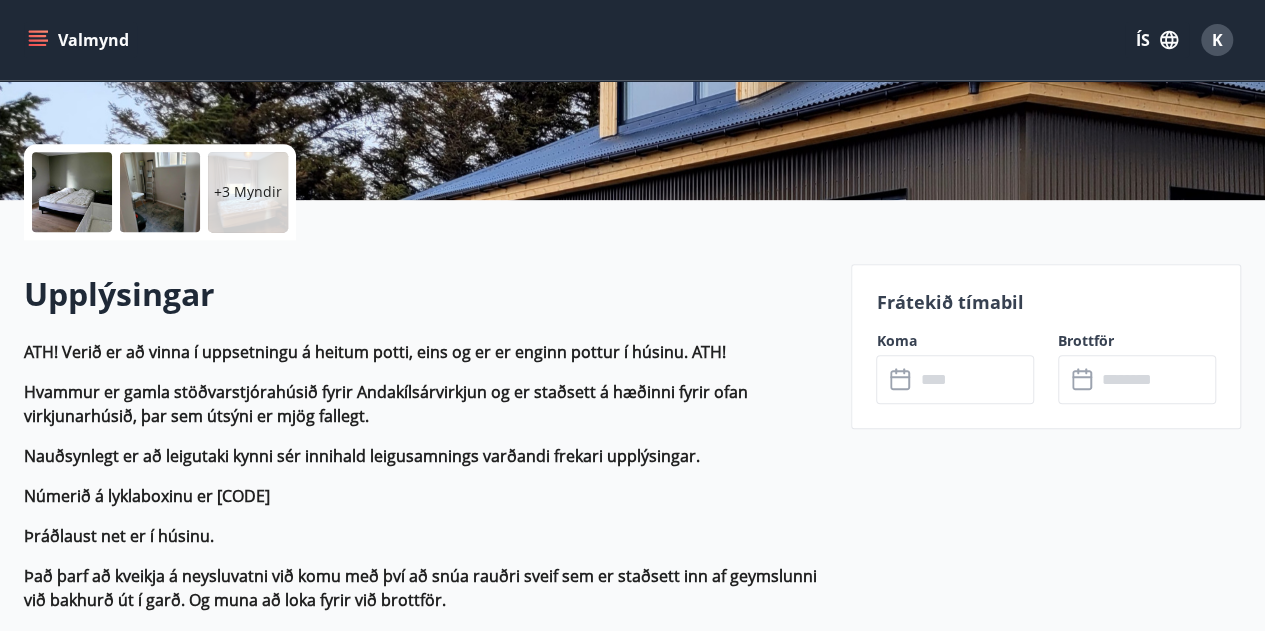 click at bounding box center (974, 379) 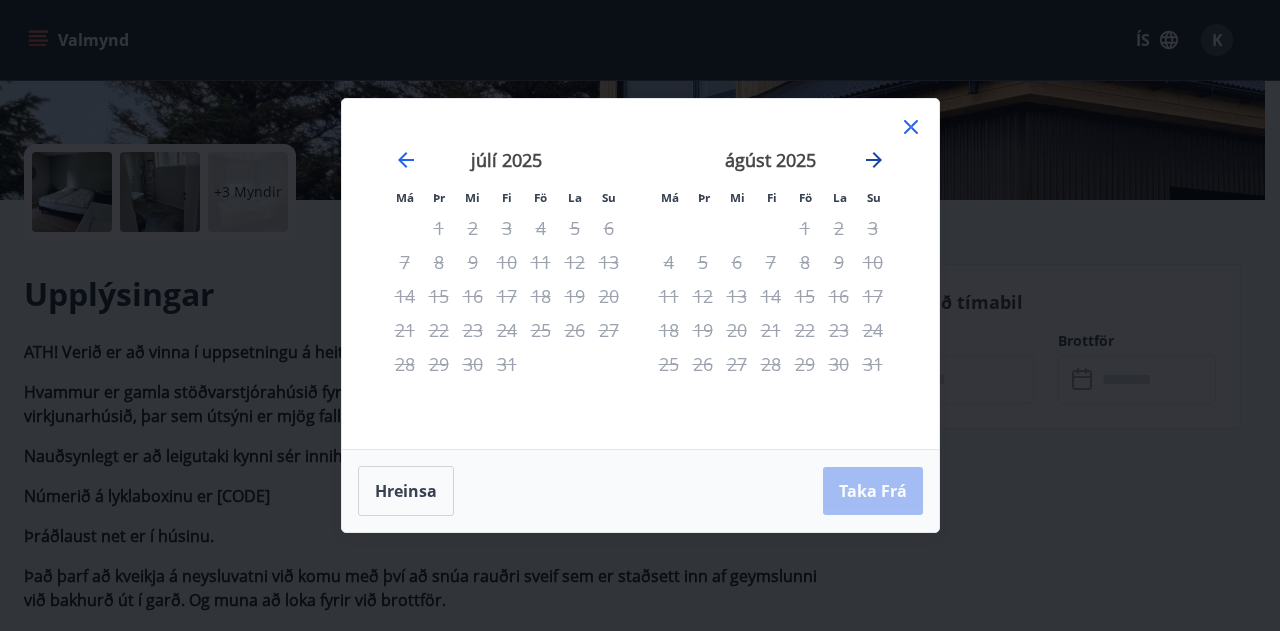 click 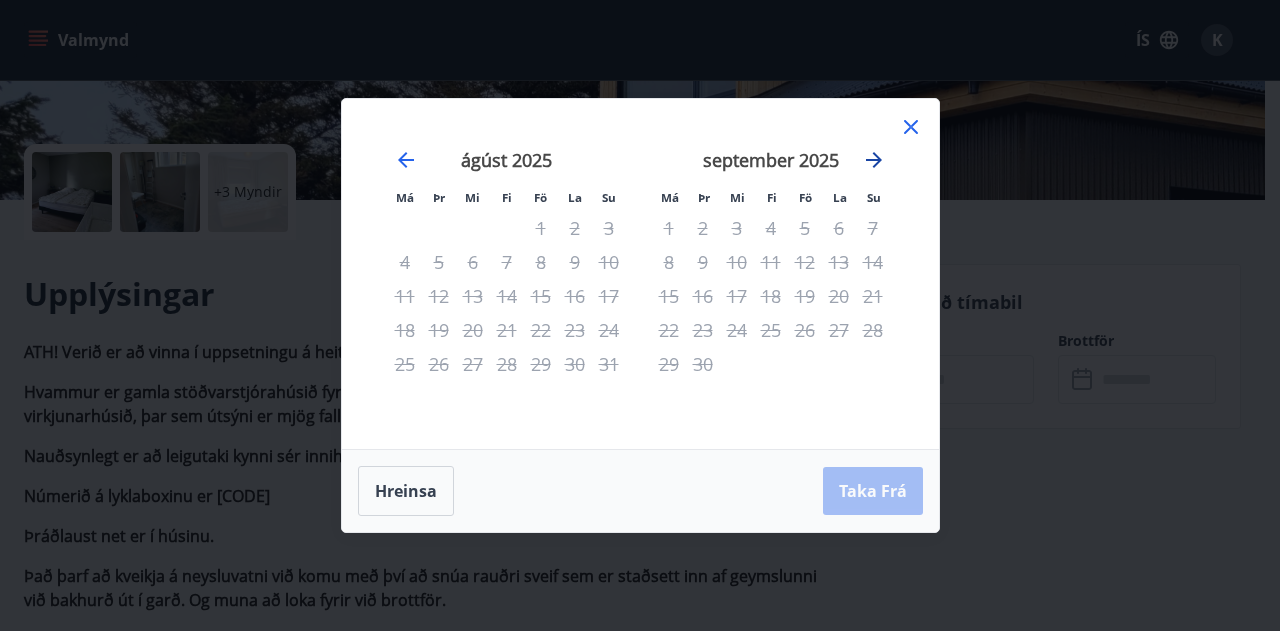 click 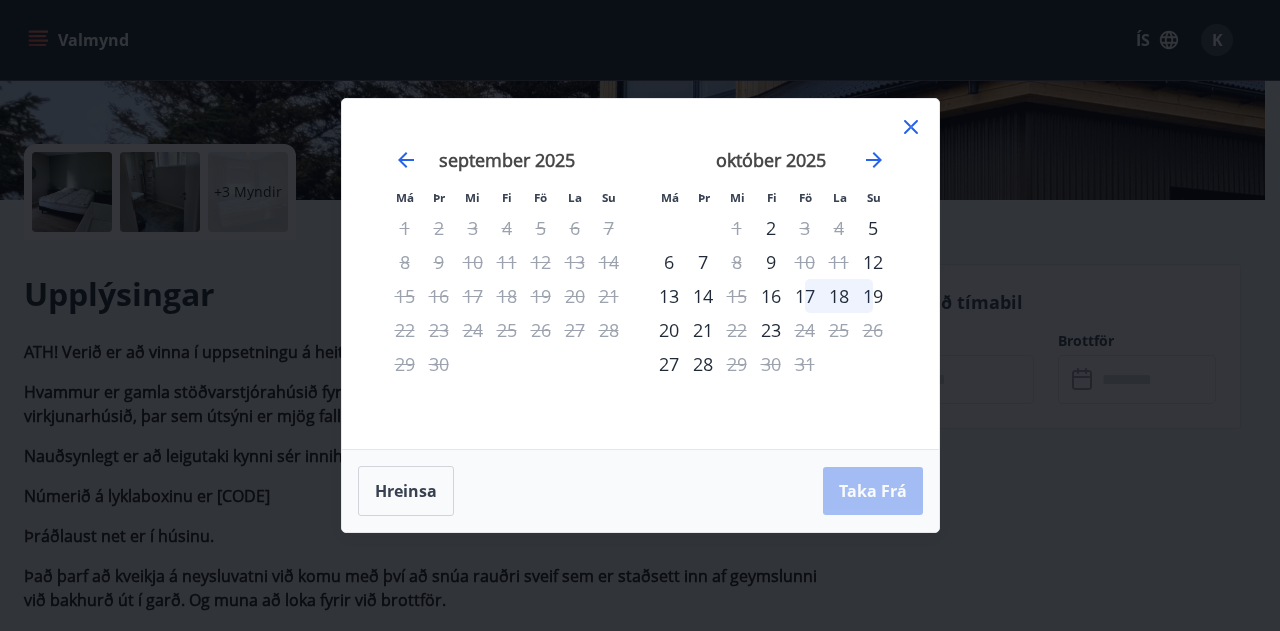 click on "17" at bounding box center [805, 296] 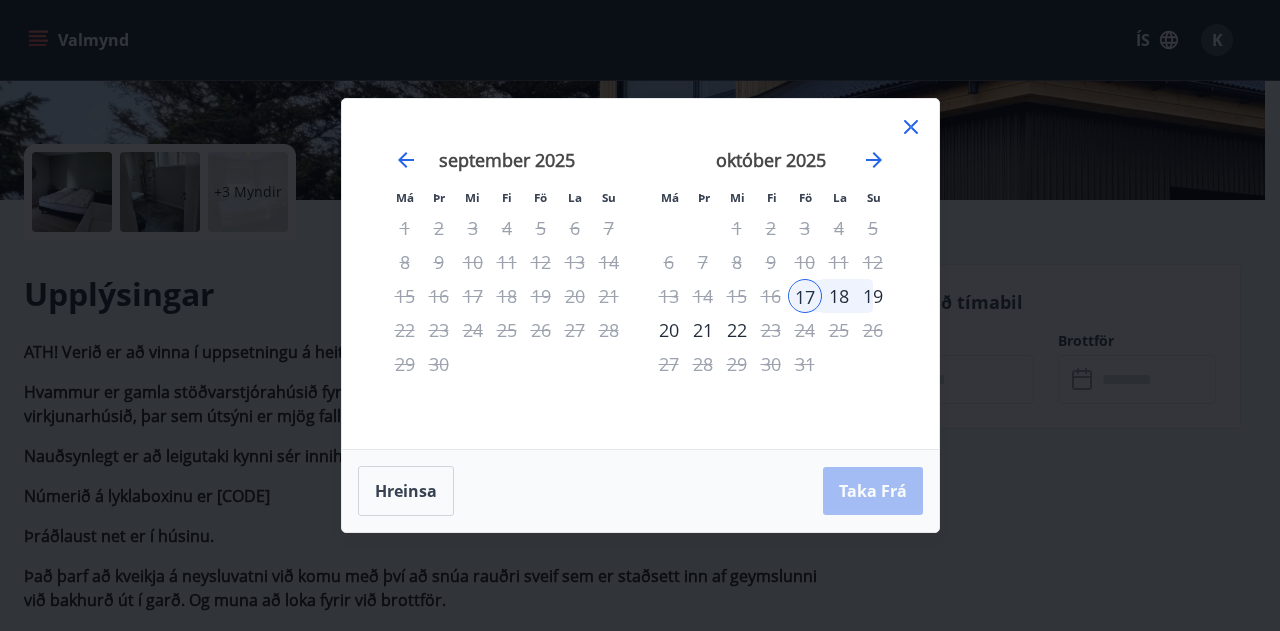 click on "21" at bounding box center (703, 330) 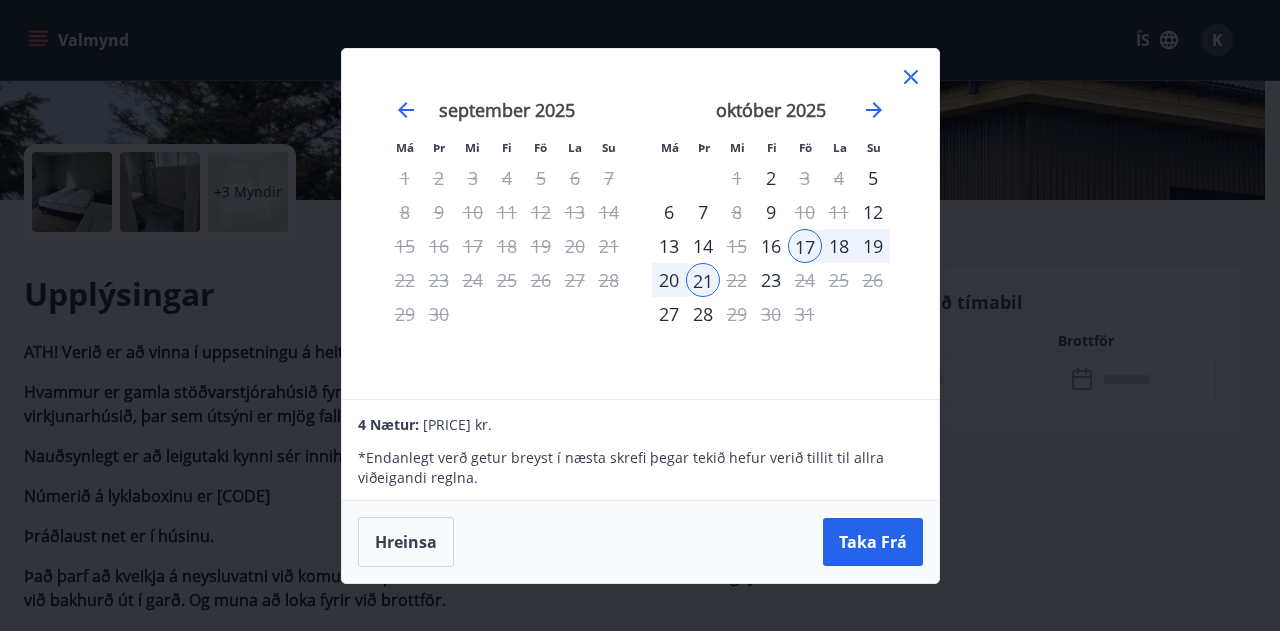 click 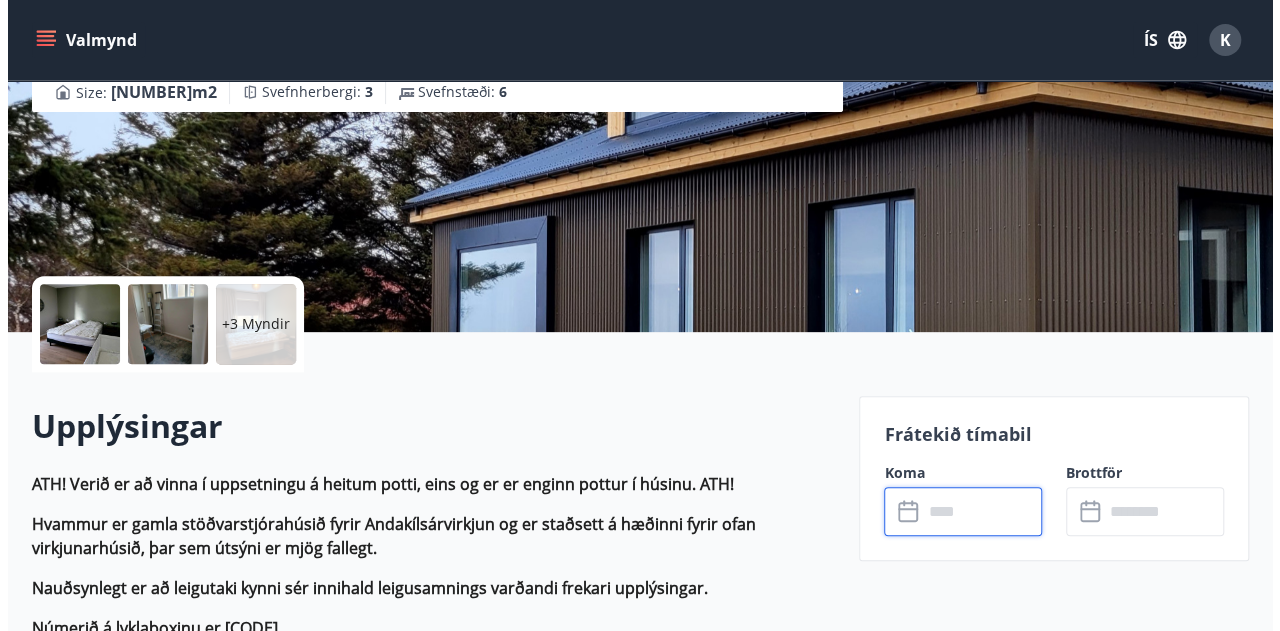 scroll, scrollTop: 300, scrollLeft: 0, axis: vertical 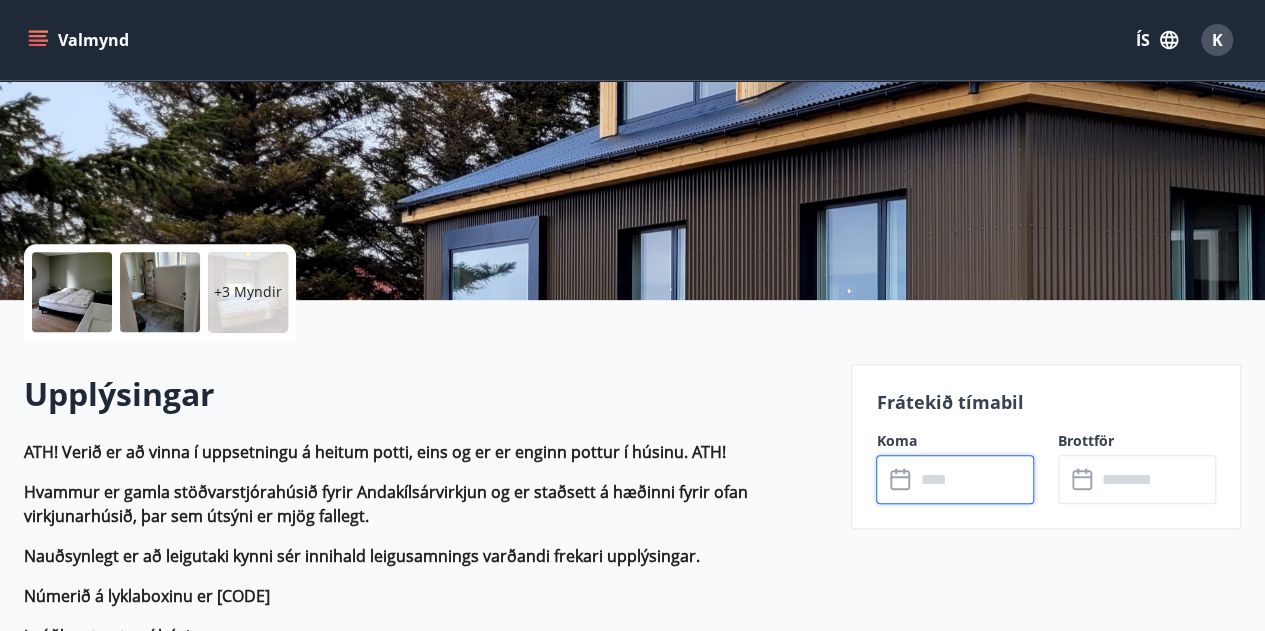 click at bounding box center (72, 292) 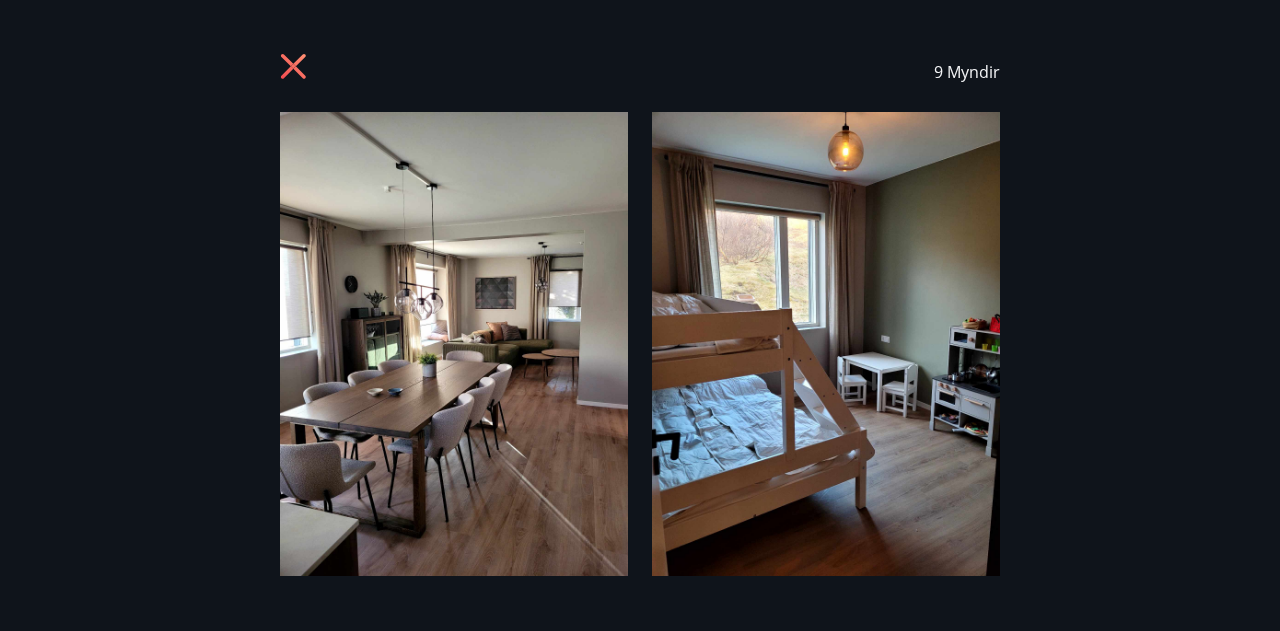 click 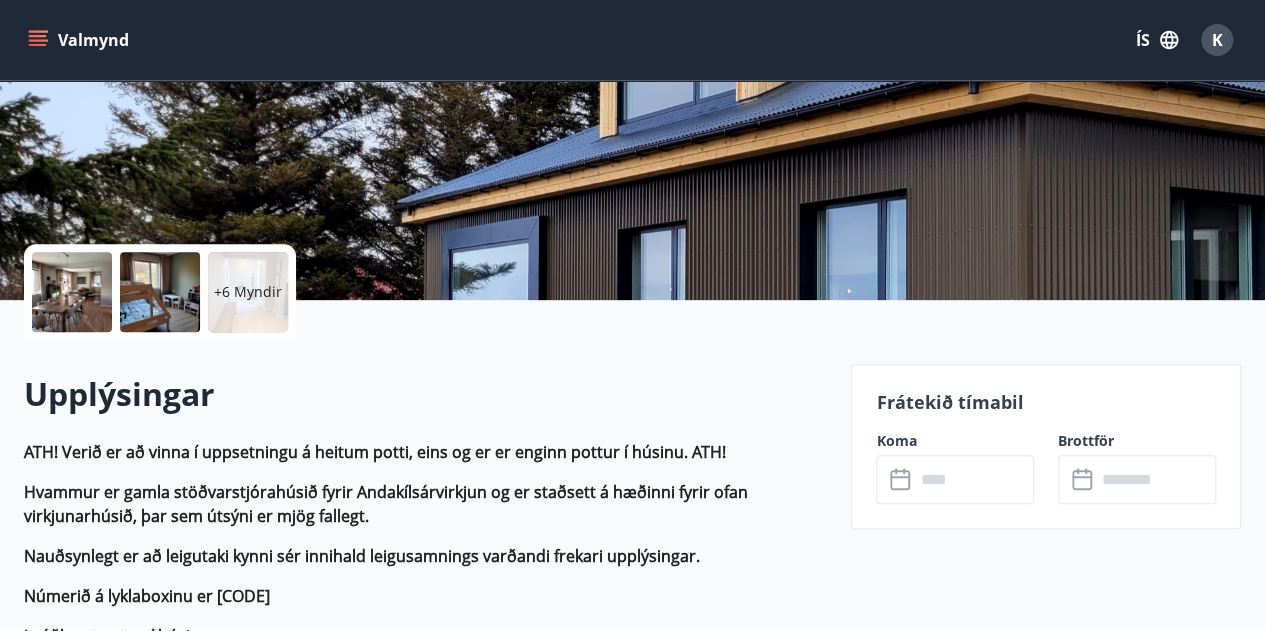 click on "+6 Myndir" at bounding box center (248, 292) 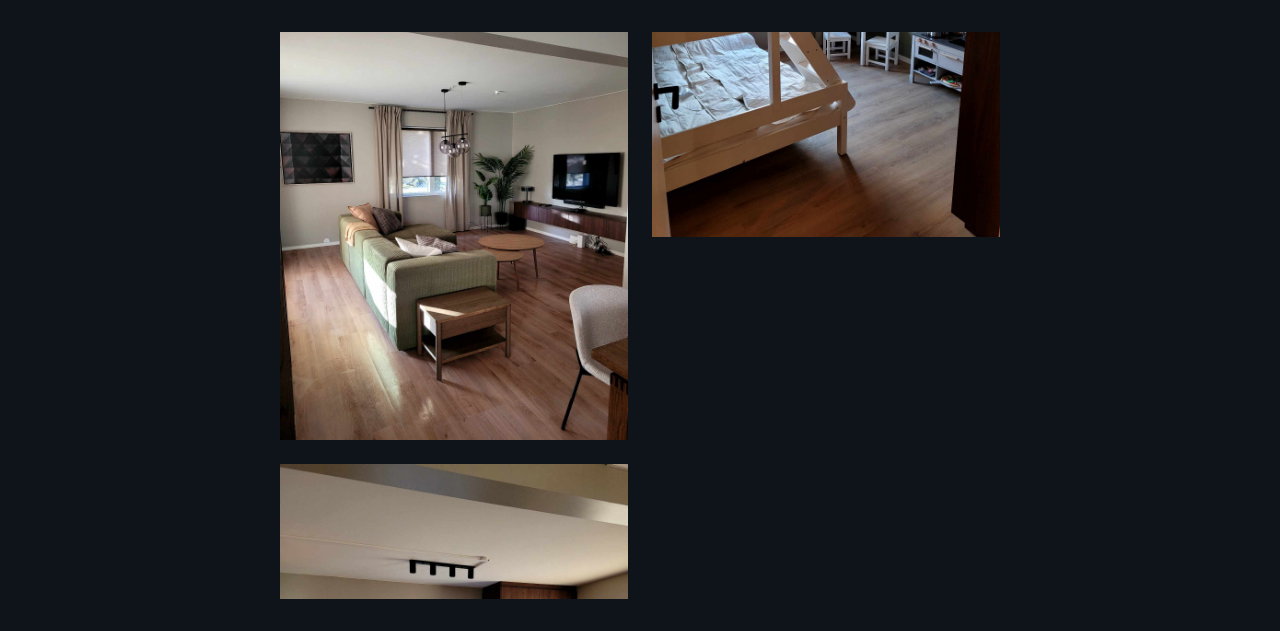 scroll, scrollTop: 1934, scrollLeft: 0, axis: vertical 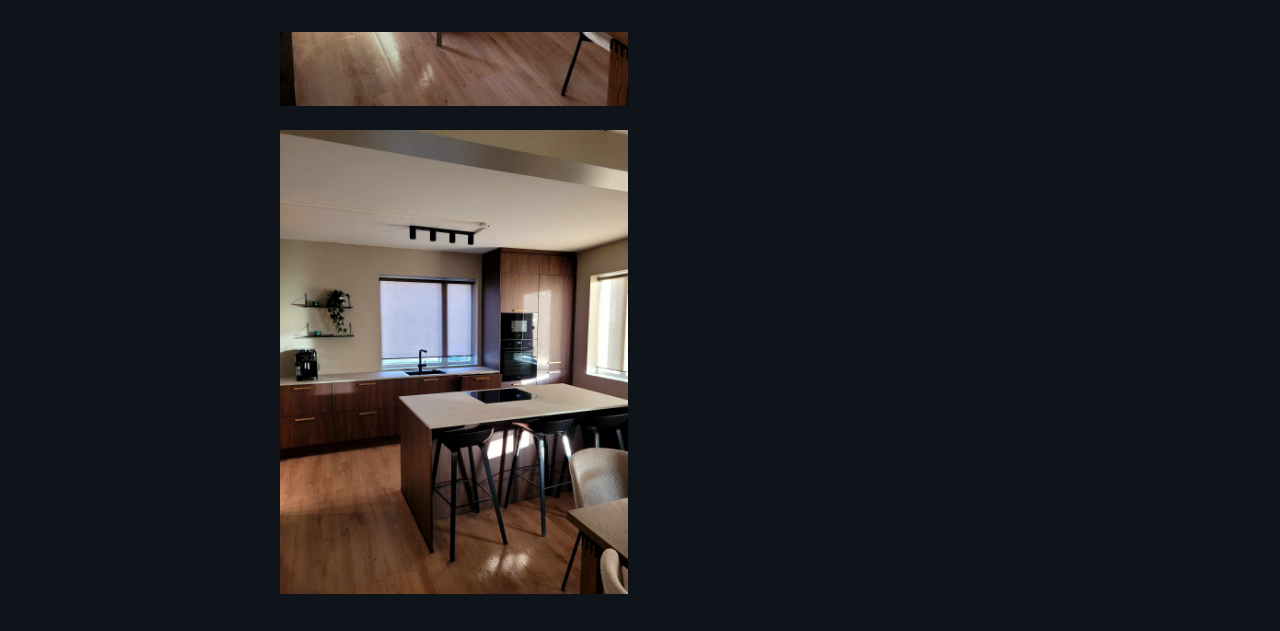 click at bounding box center (454, 362) 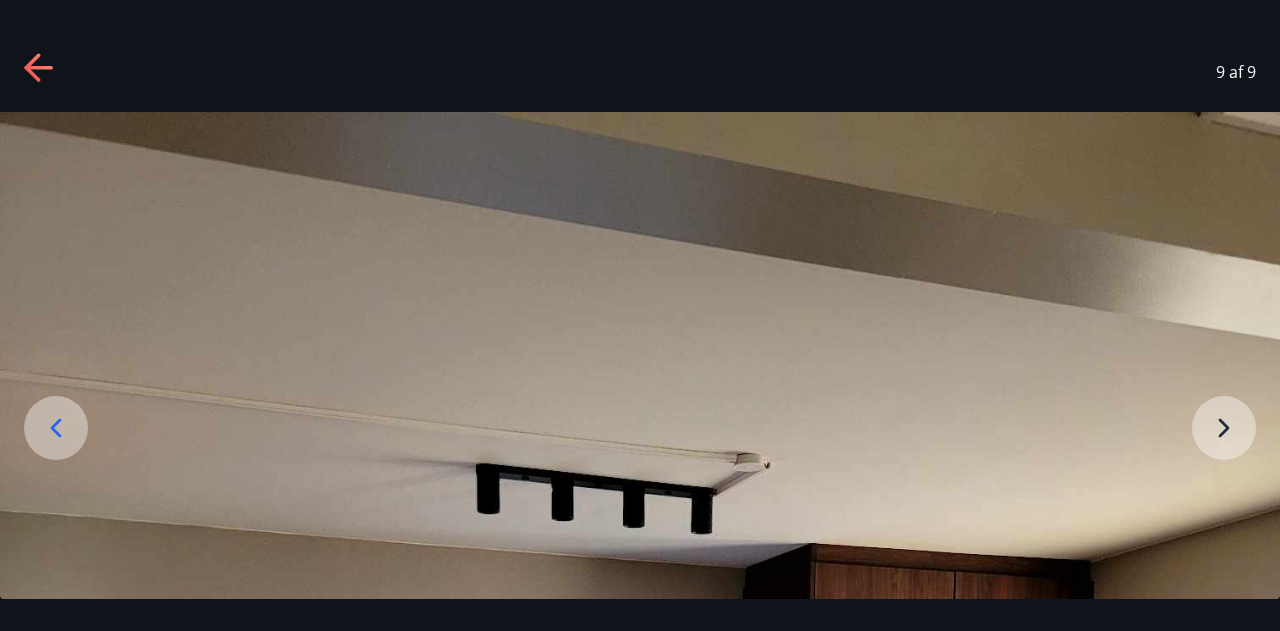 click 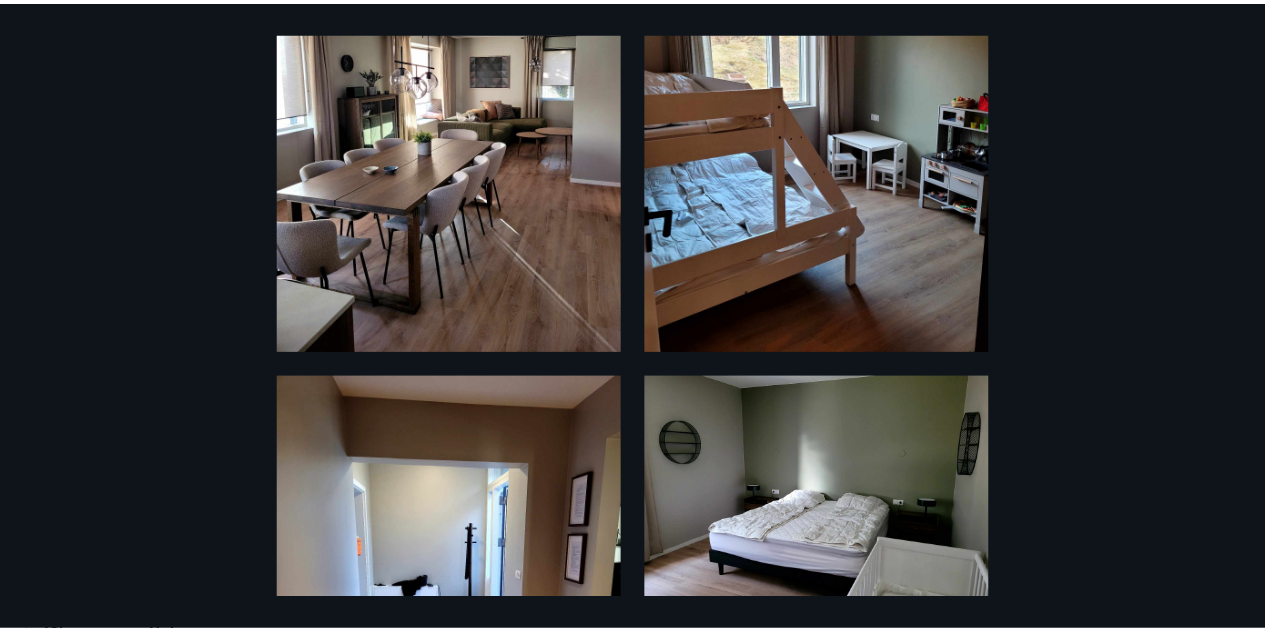 scroll, scrollTop: 0, scrollLeft: 0, axis: both 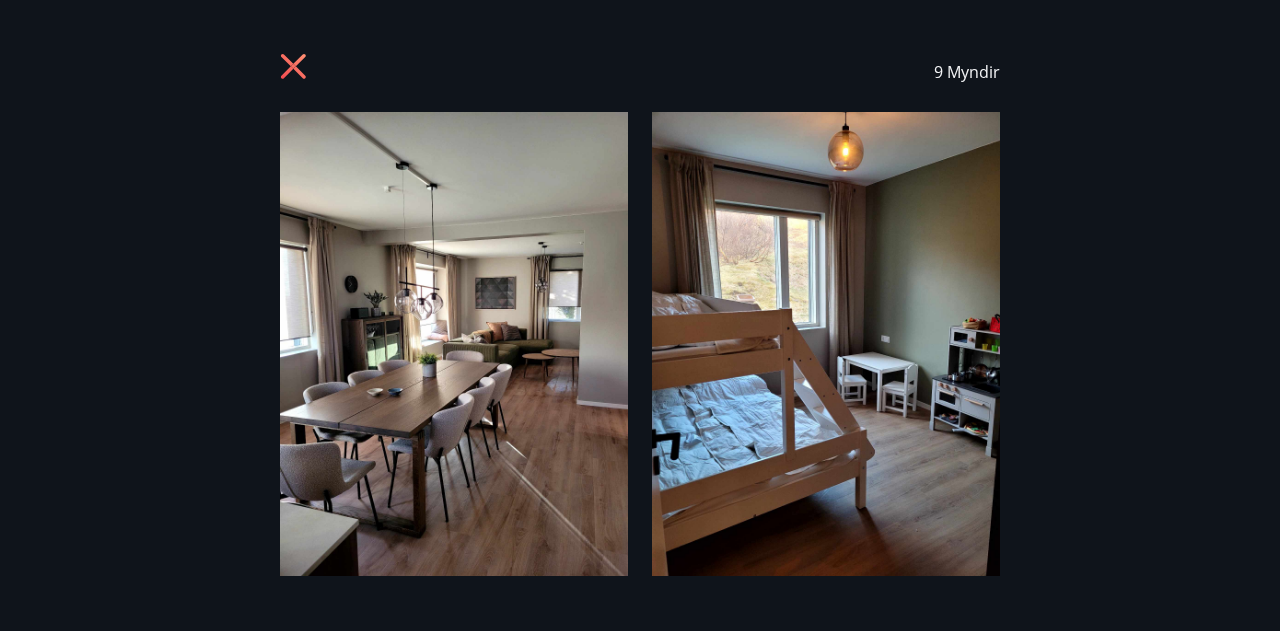 click 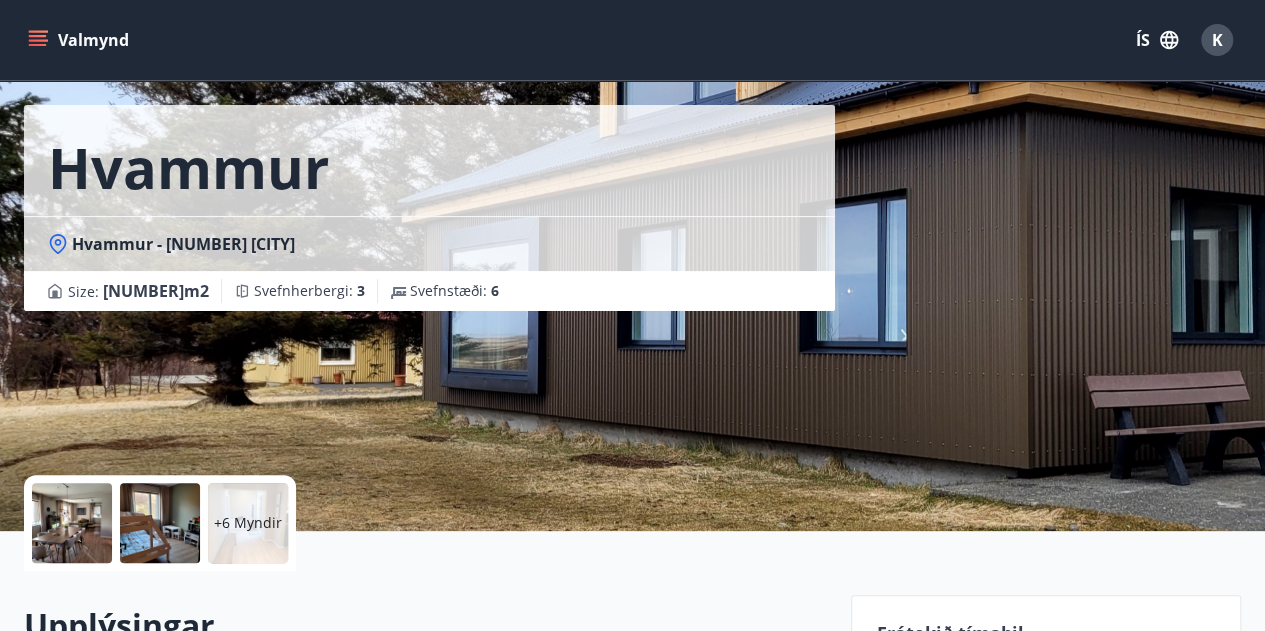 scroll, scrollTop: 100, scrollLeft: 0, axis: vertical 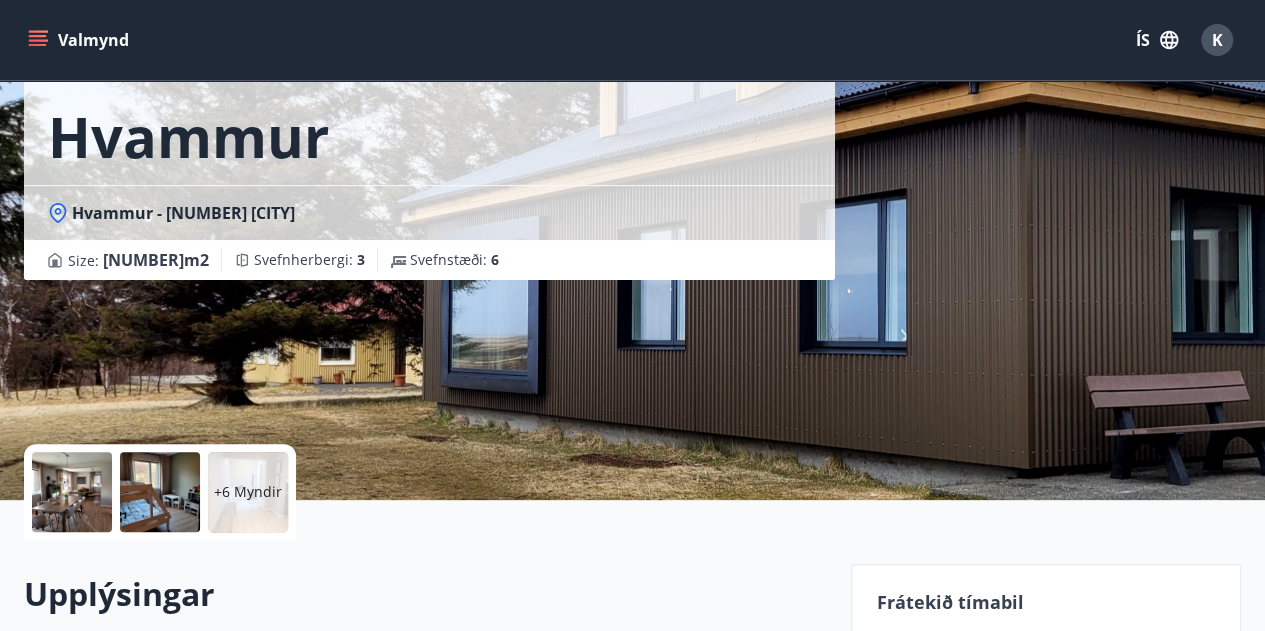 click on "Valmynd" at bounding box center (80, 40) 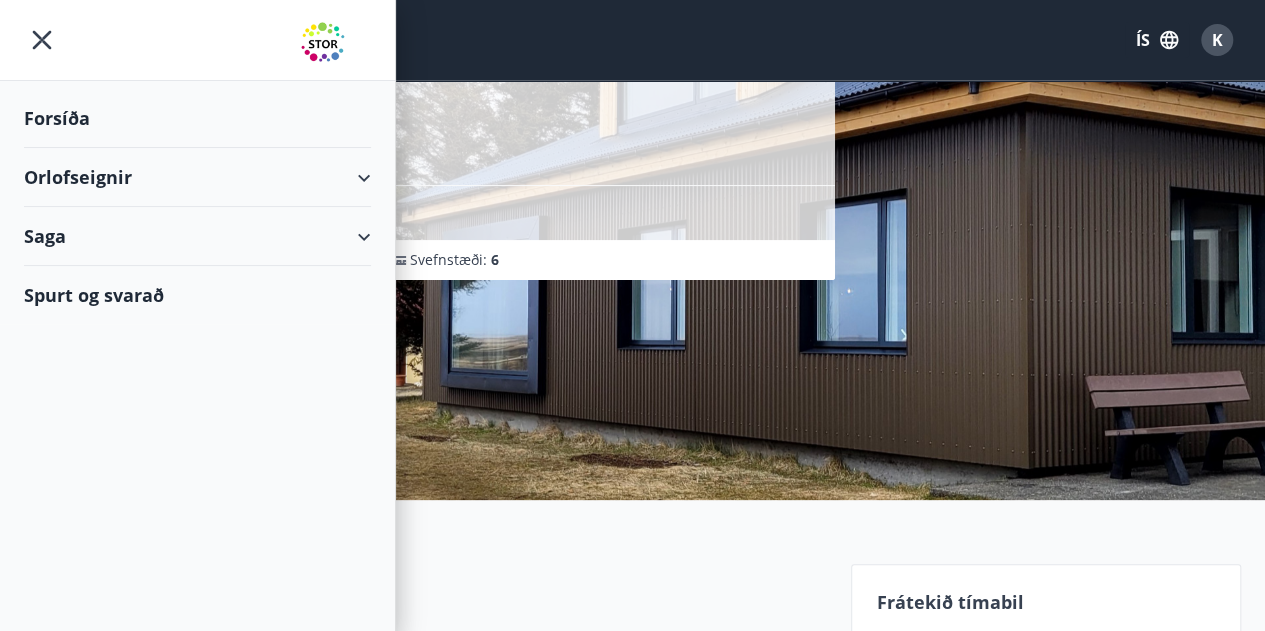 click on "Forsíða" at bounding box center [197, 118] 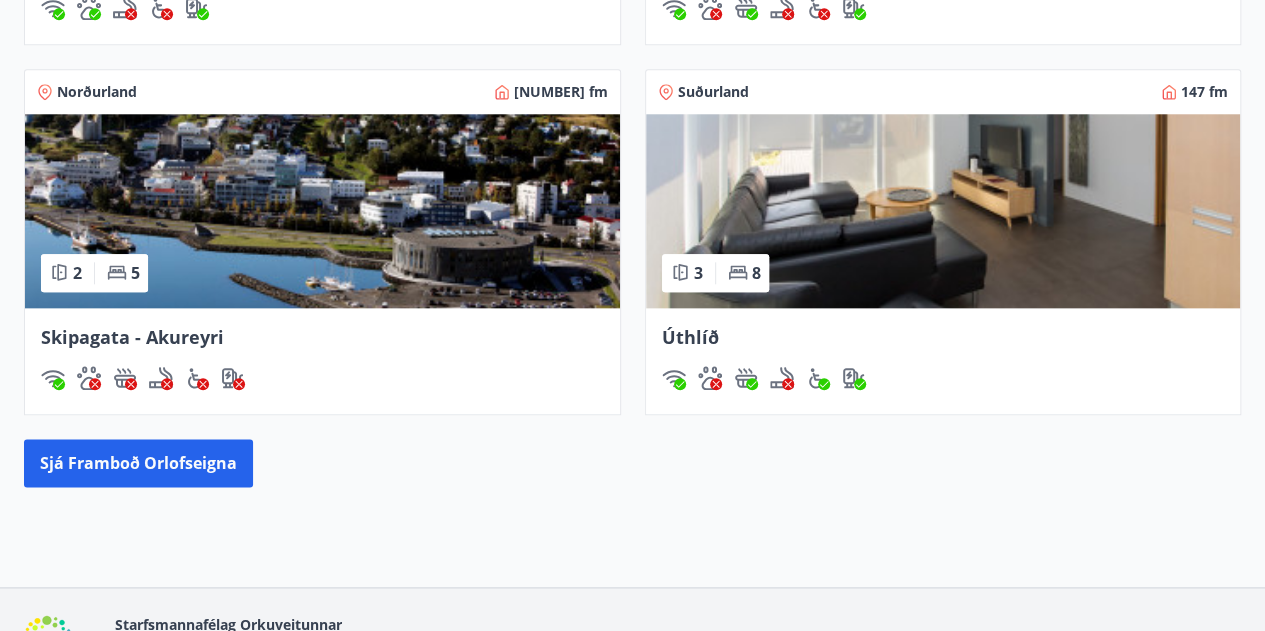 click on "Úthlíð" at bounding box center [690, 337] 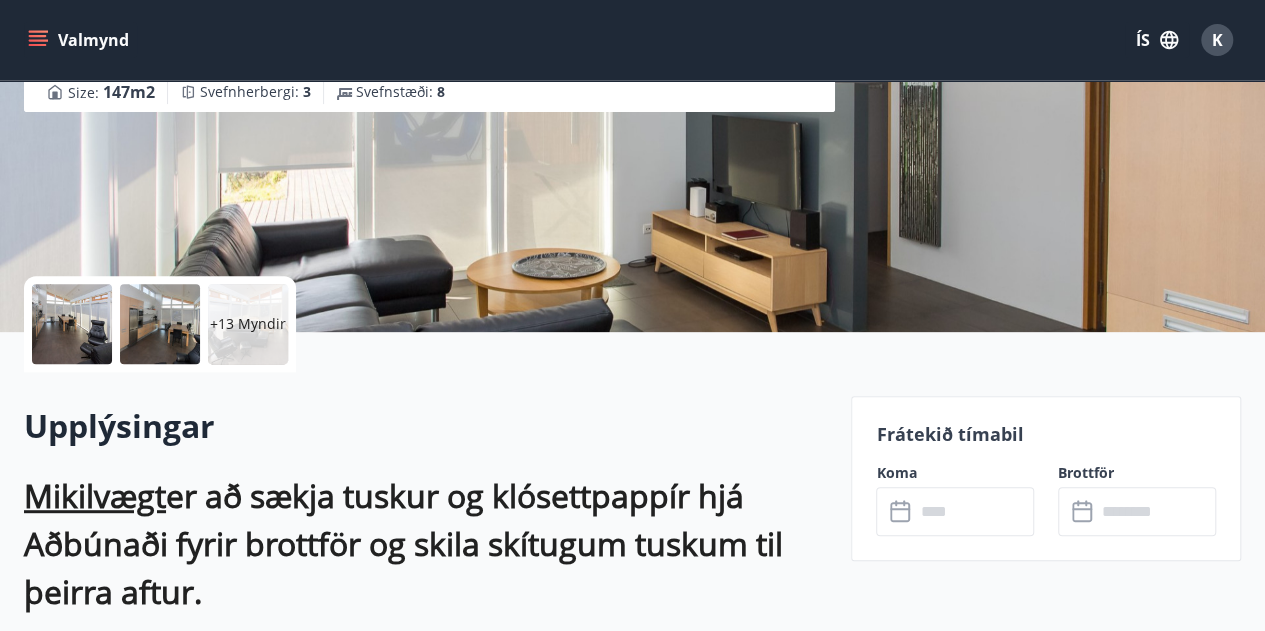 scroll, scrollTop: 600, scrollLeft: 0, axis: vertical 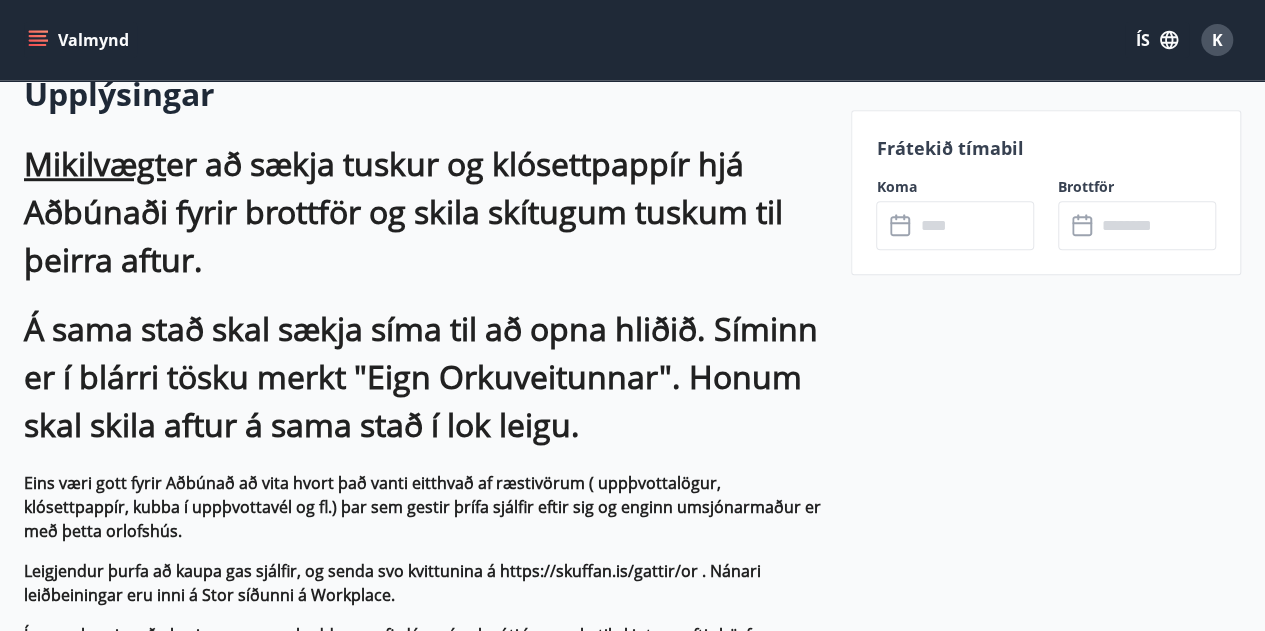 click at bounding box center (1156, 225) 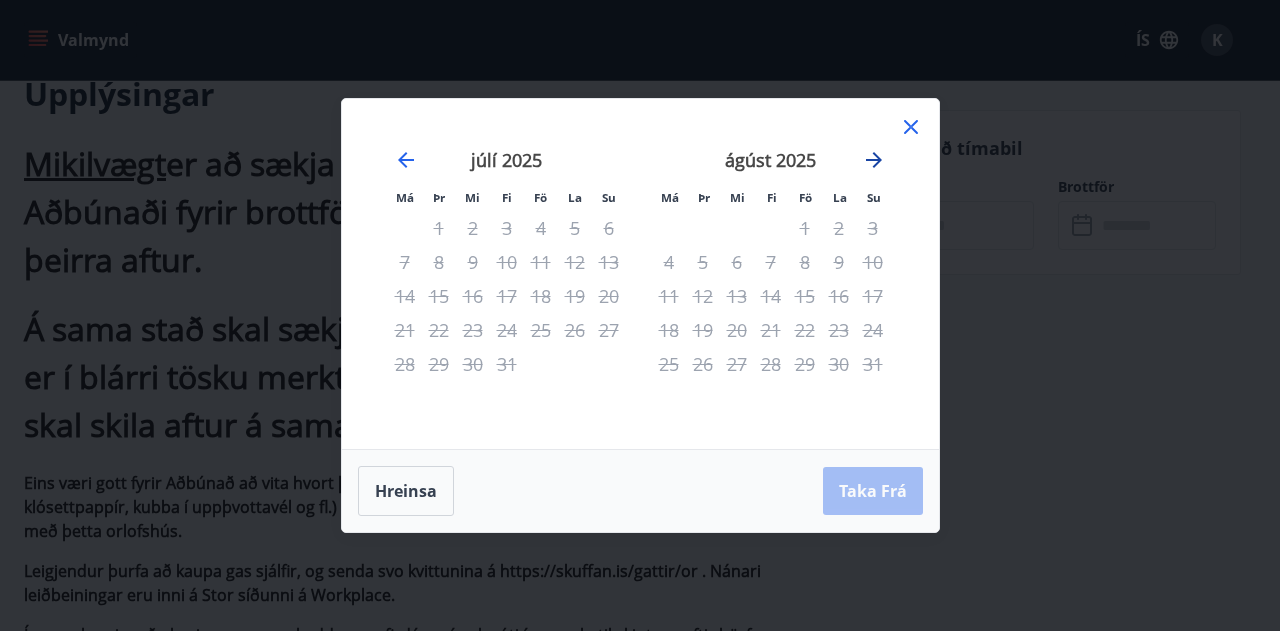 click 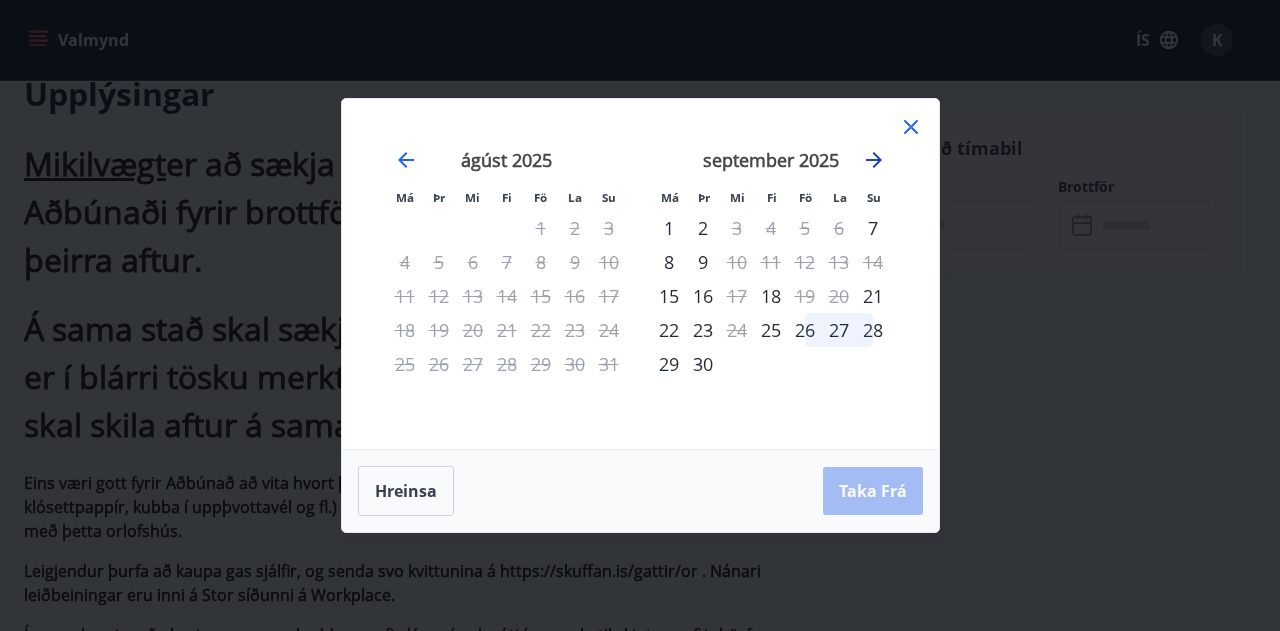 click 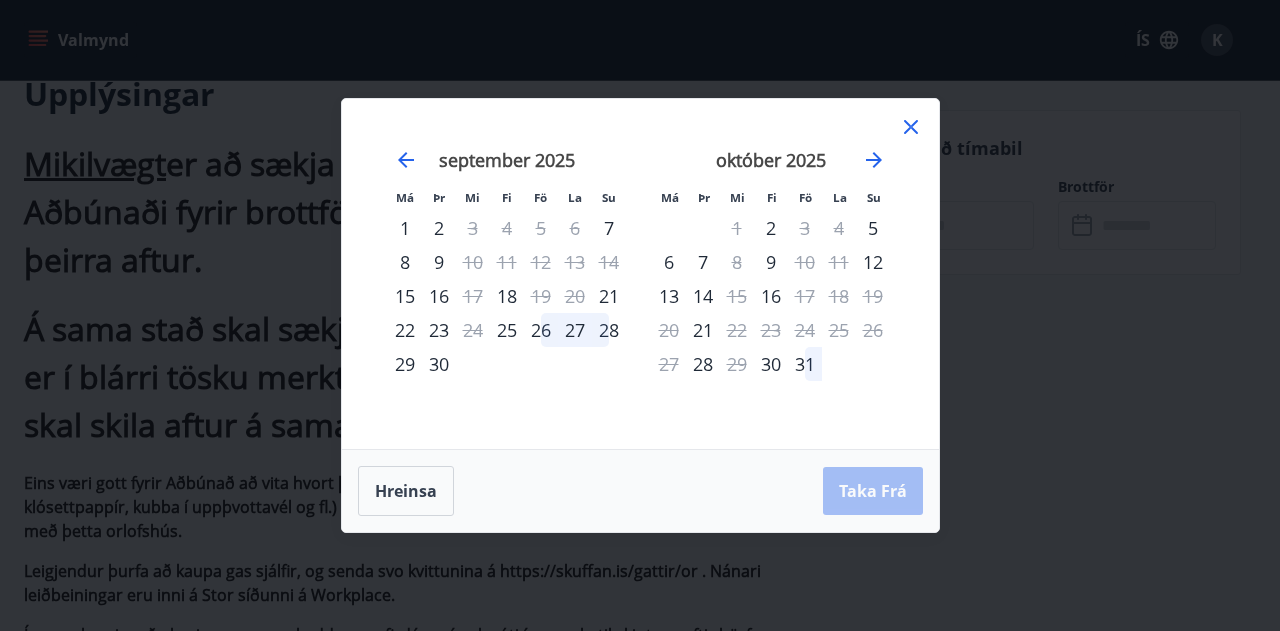 click 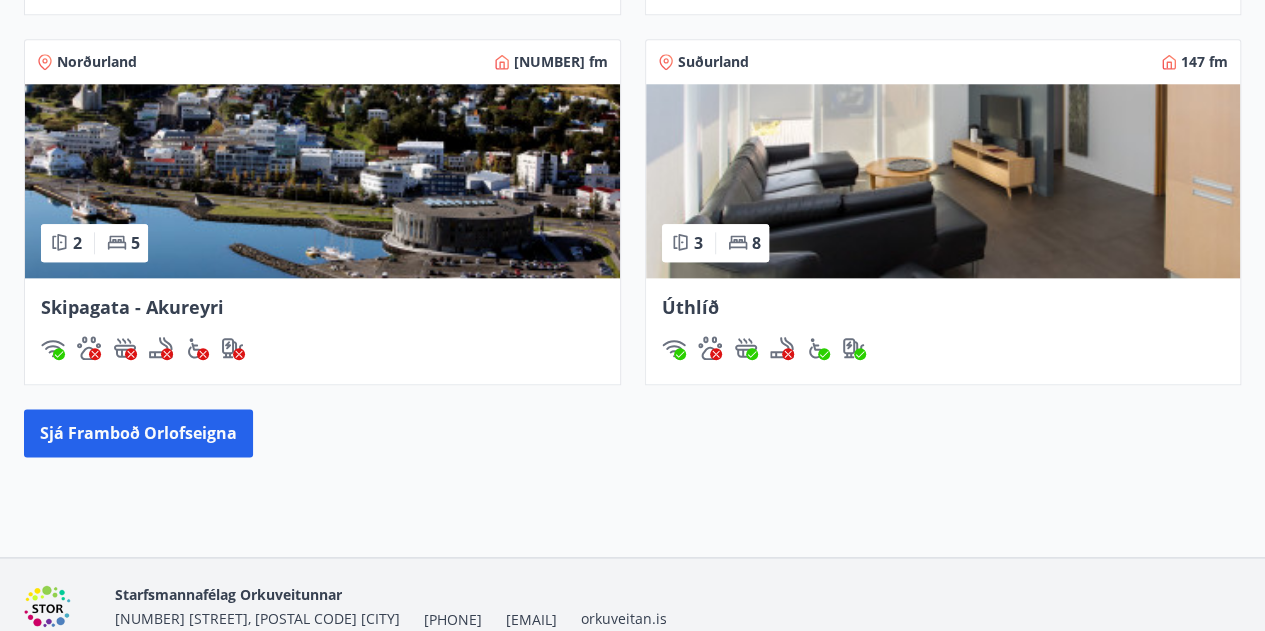 scroll, scrollTop: 1121, scrollLeft: 0, axis: vertical 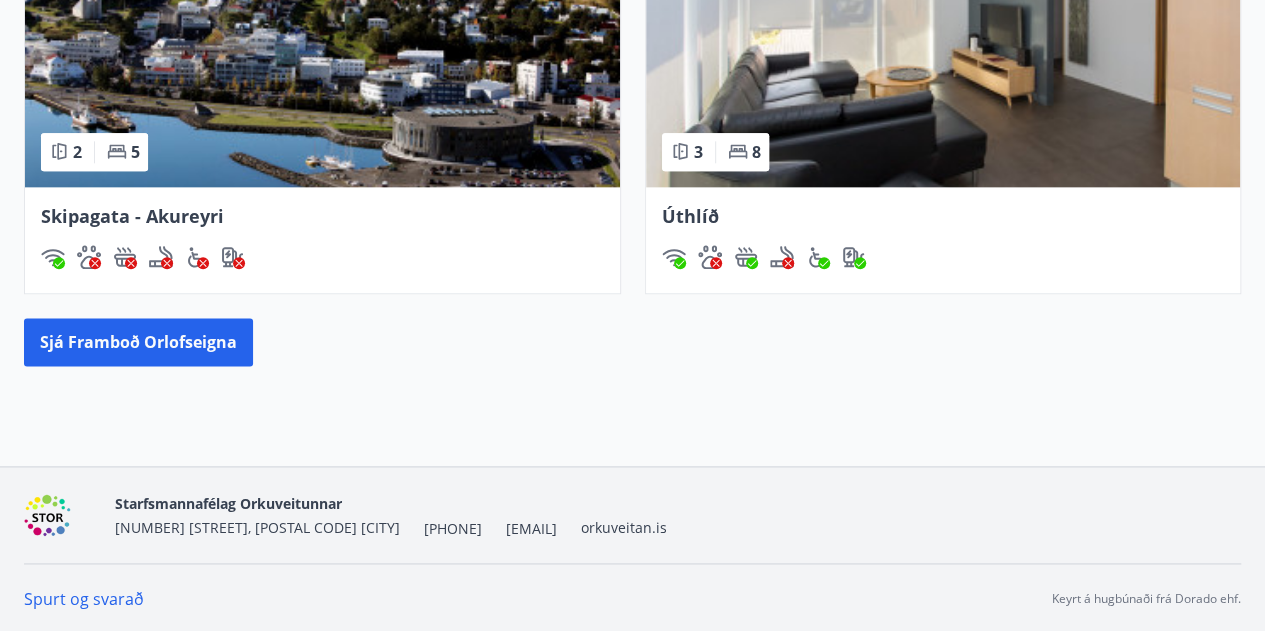click on "Orlofseignir Vesturland 166   fm 3 6 Hvammur Norðurland 106   fm 3 6 Hálönd - Akureyri Norðurland 95   fm 2 5 Skipagata - Akureyri Suðurland 147   fm 3 8 Úthlíð Sjá framboð orlofseigna" at bounding box center [632, -49] 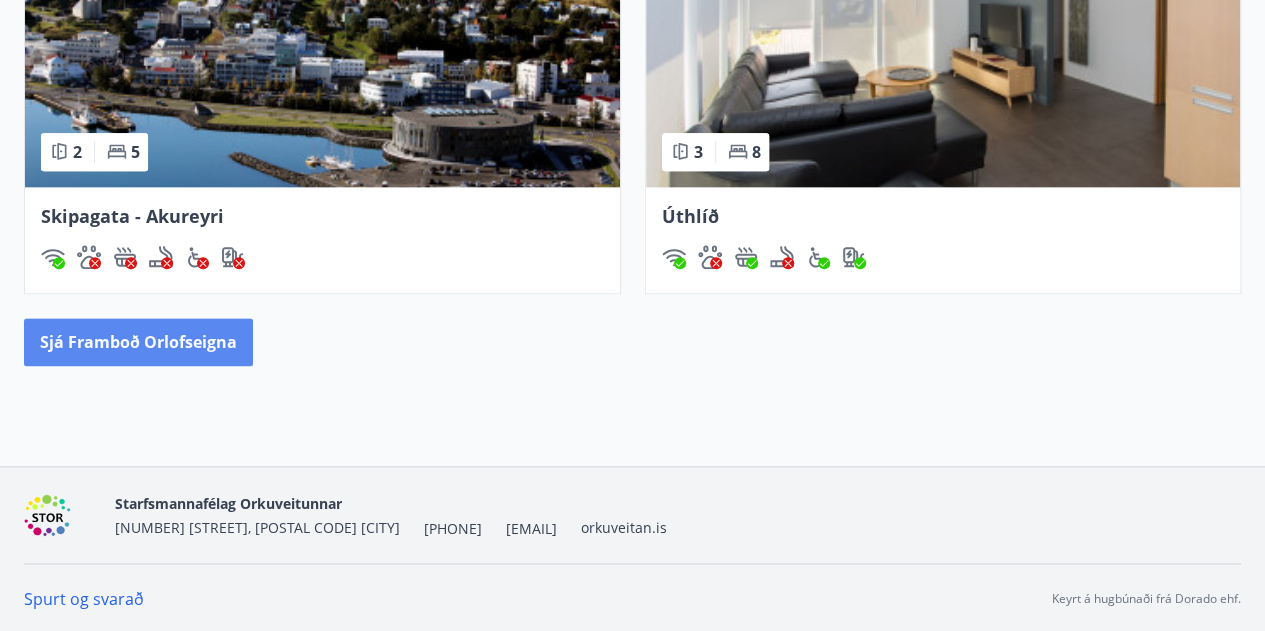 click on "Sjá framboð orlofseigna" at bounding box center (138, 342) 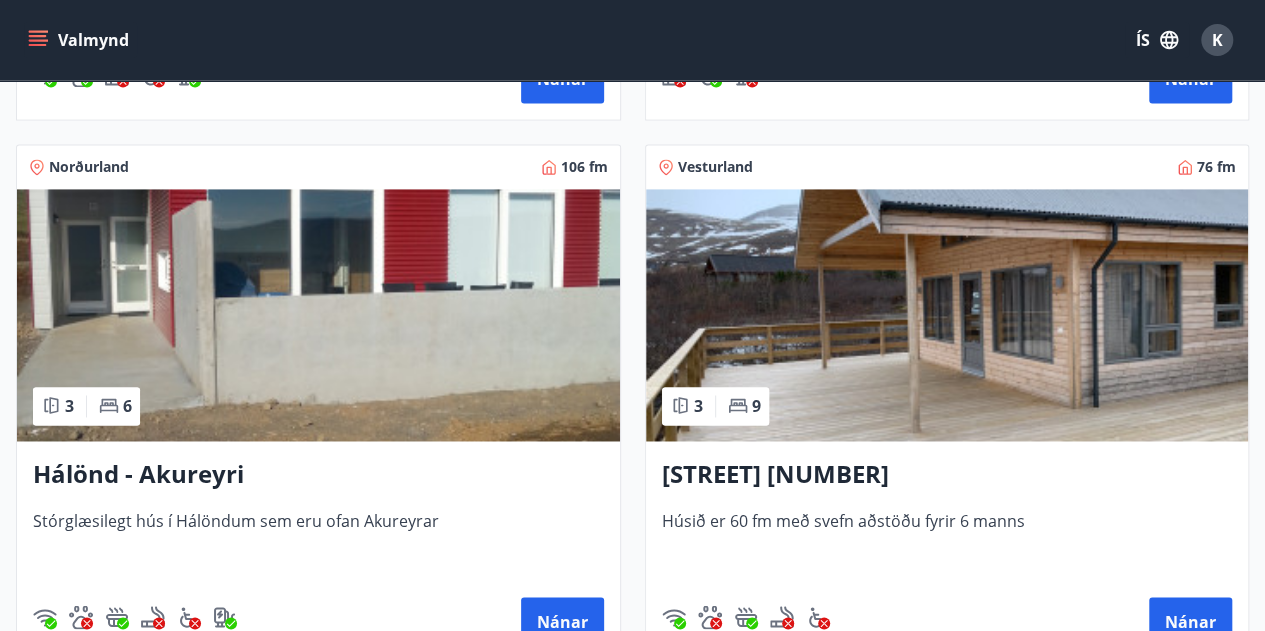 scroll, scrollTop: 1460, scrollLeft: 0, axis: vertical 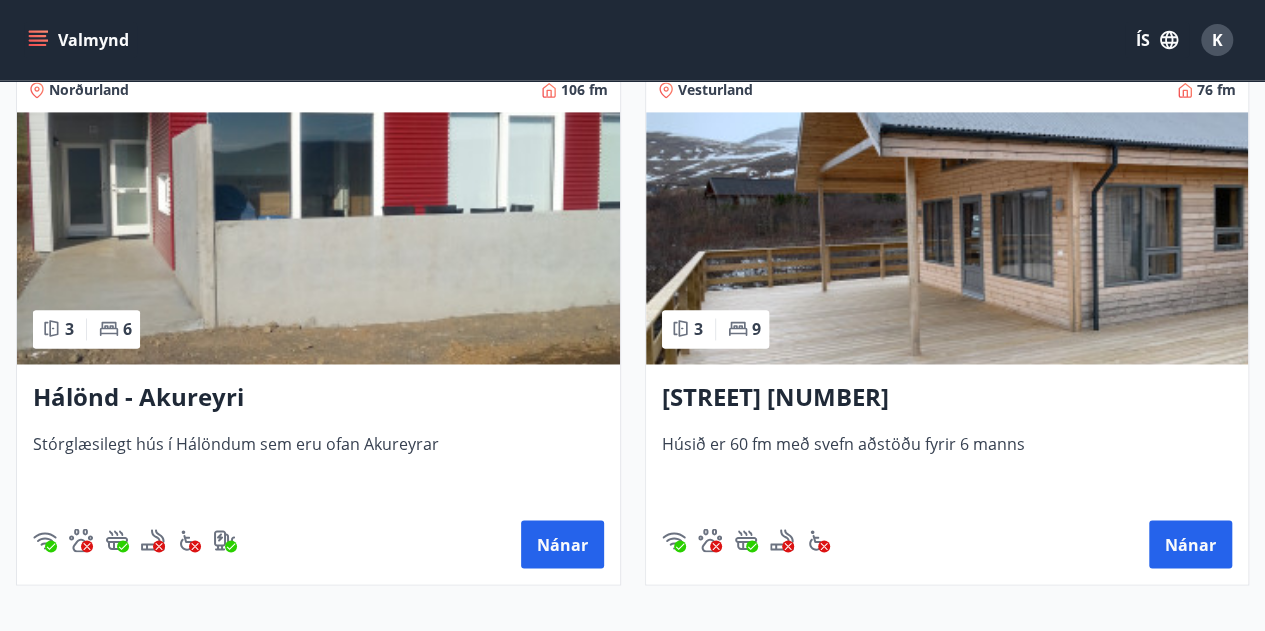 click at bounding box center (947, 238) 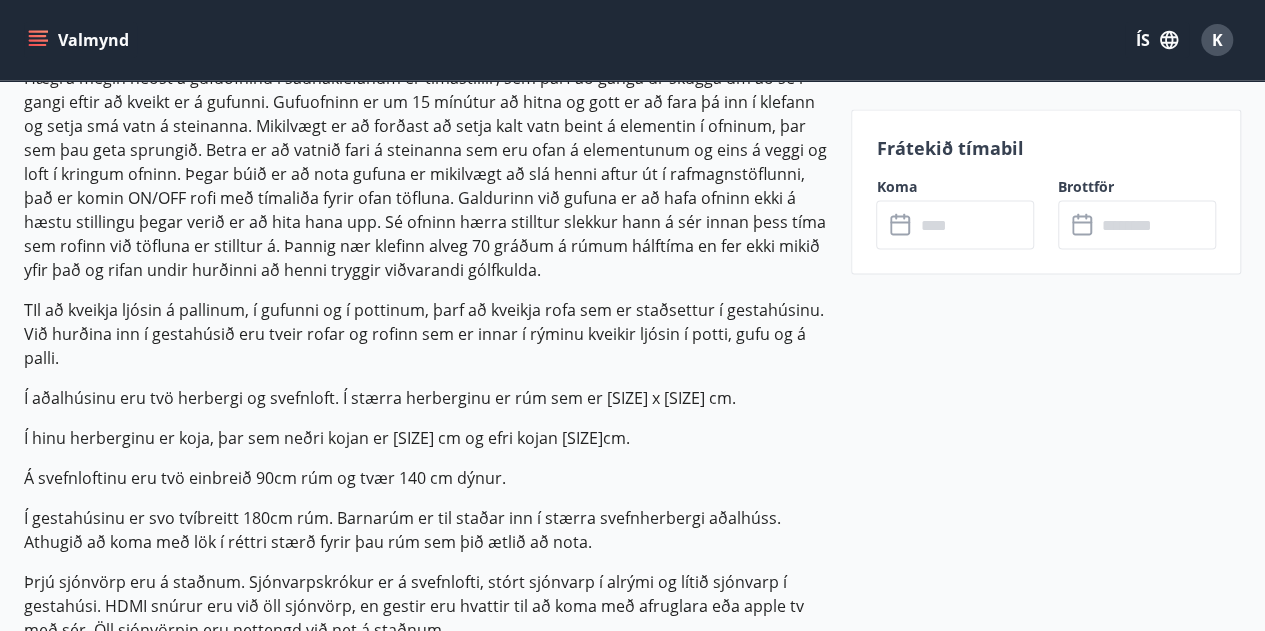 scroll, scrollTop: 2200, scrollLeft: 0, axis: vertical 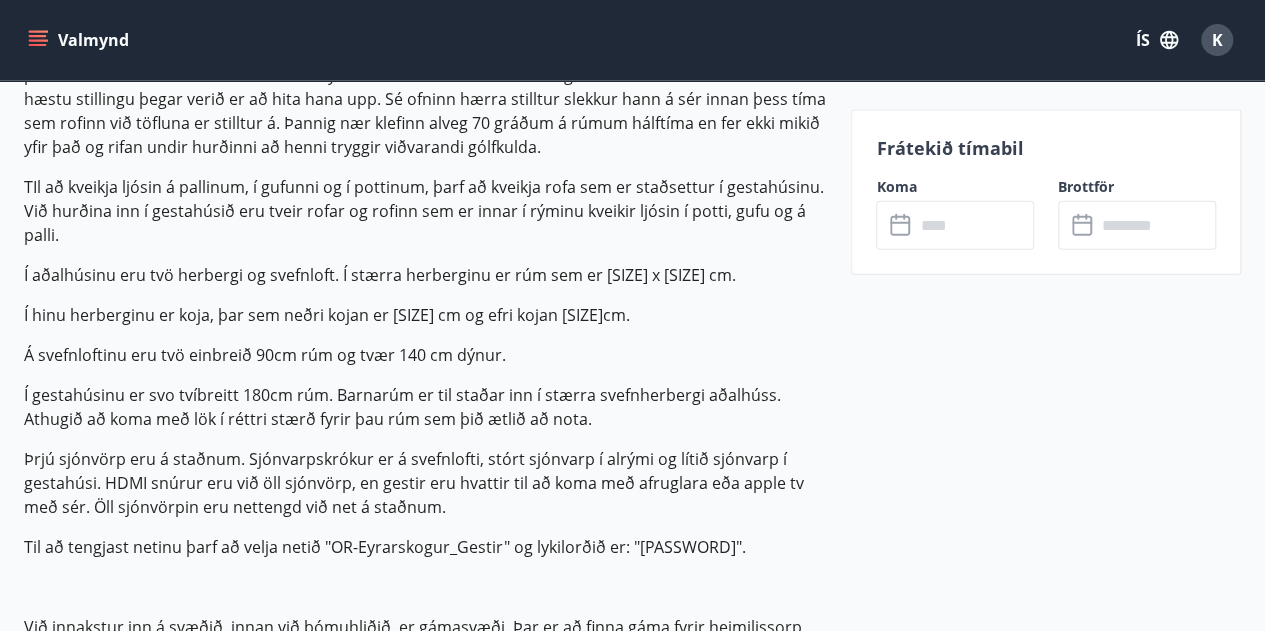 click at bounding box center (974, 225) 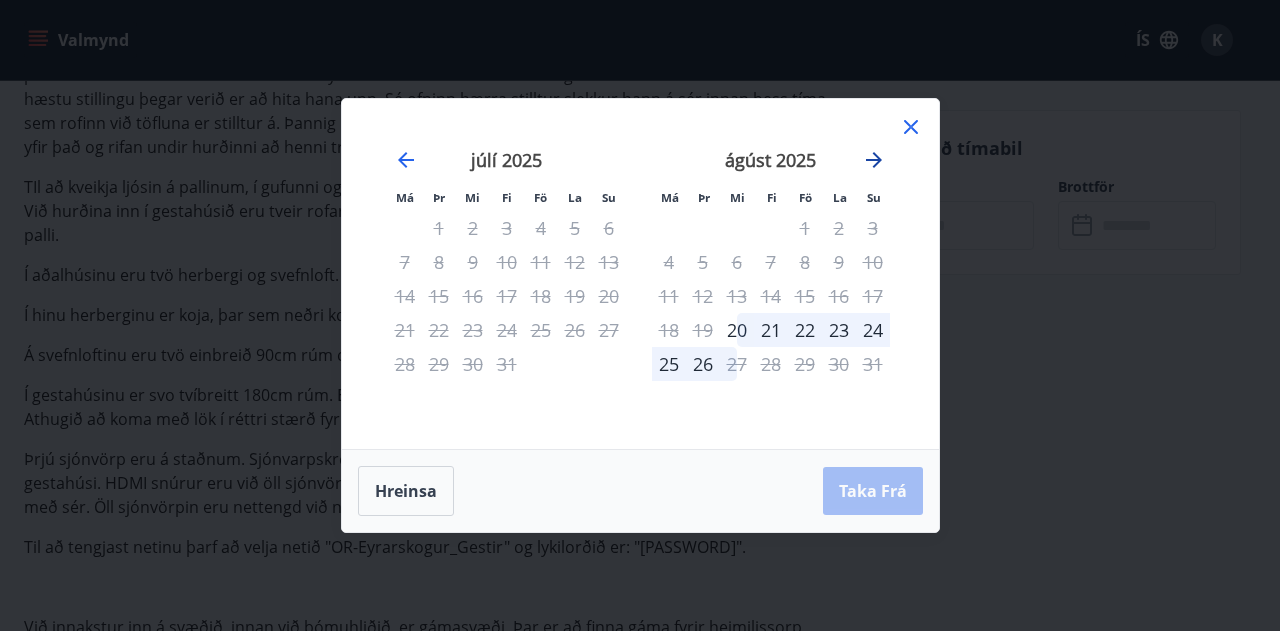 click 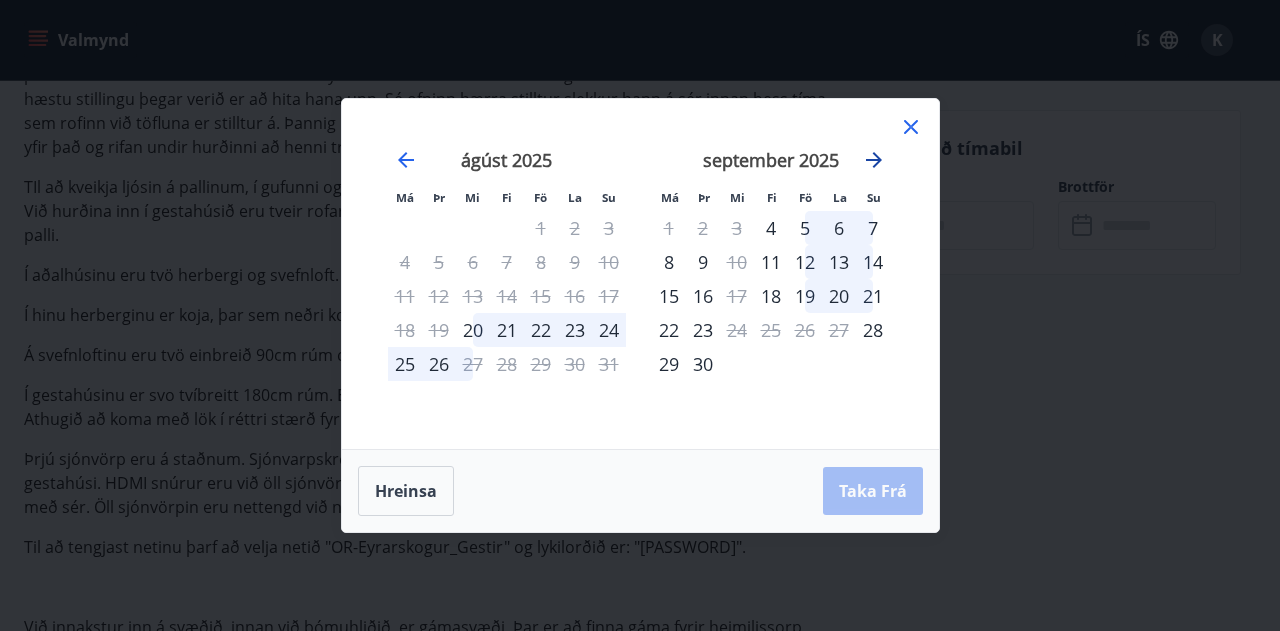 click 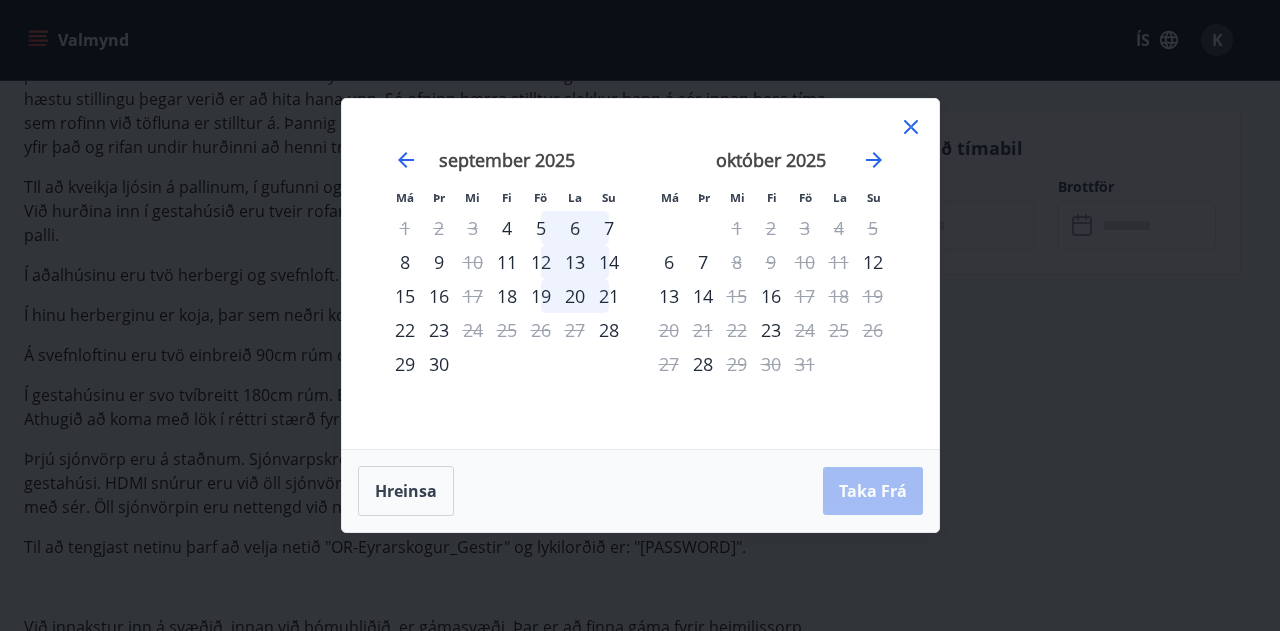 click 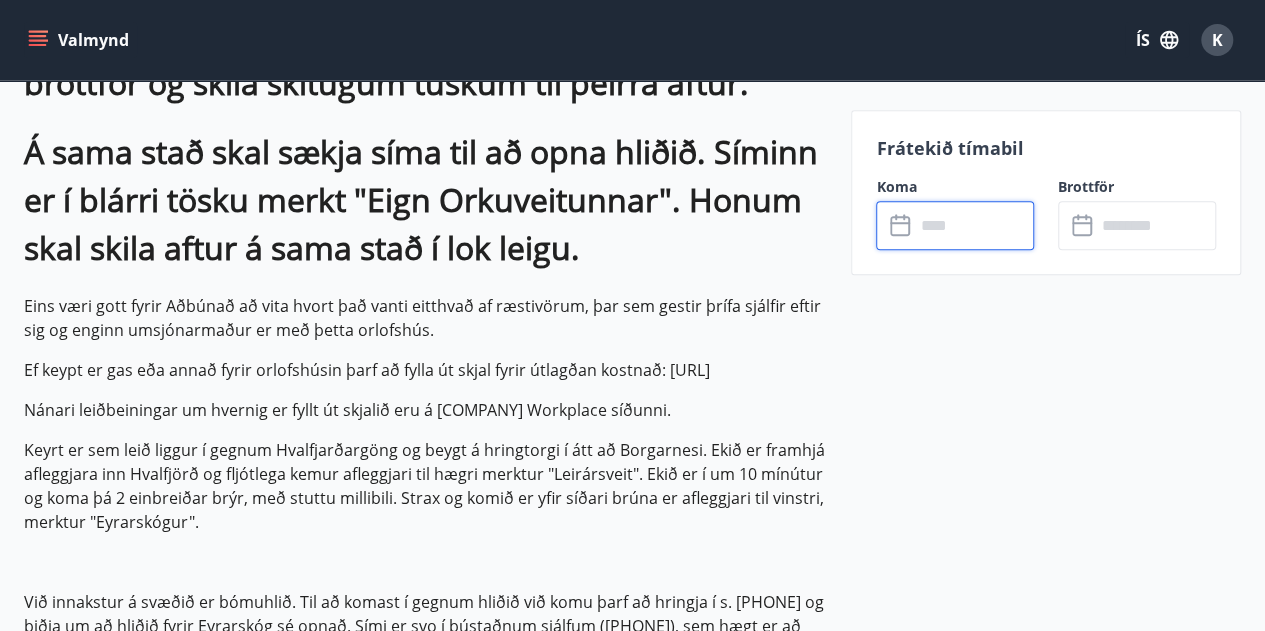 scroll, scrollTop: 100, scrollLeft: 0, axis: vertical 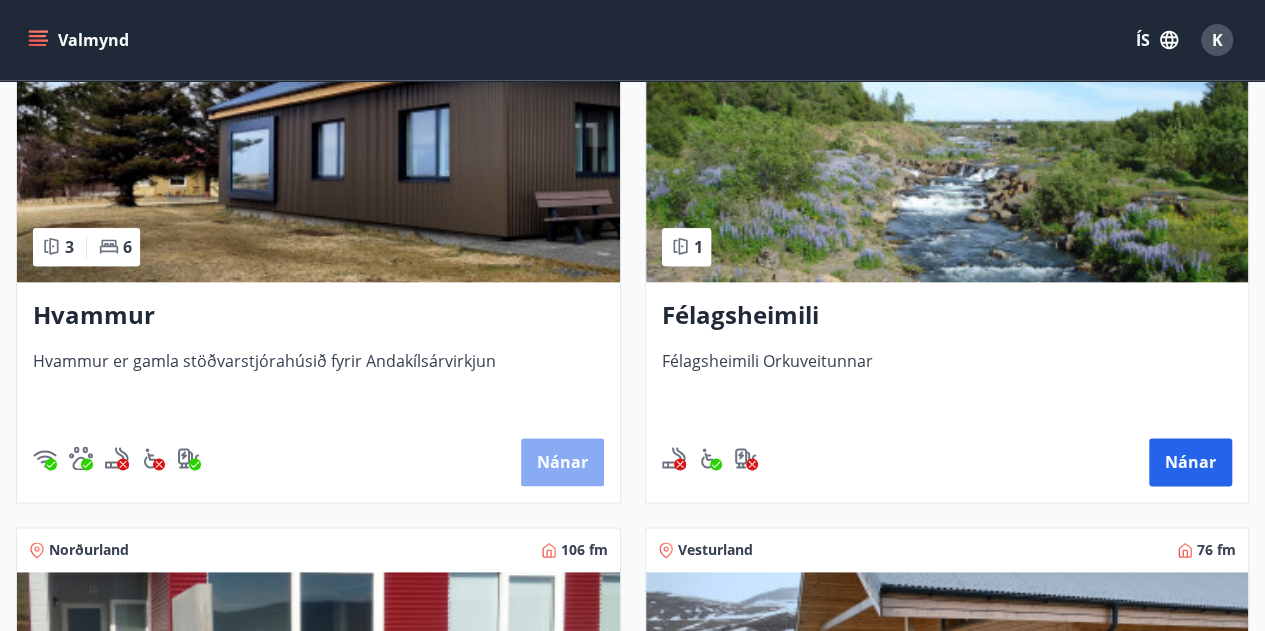 click on "Nánar" at bounding box center (562, 462) 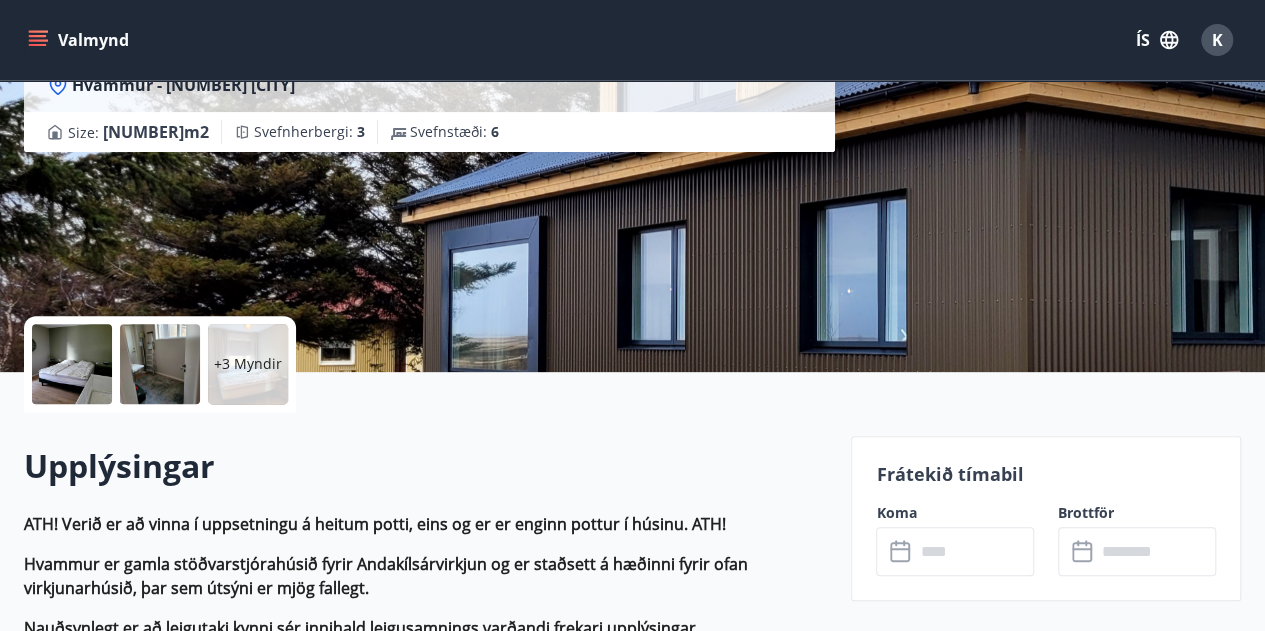 scroll, scrollTop: 300, scrollLeft: 0, axis: vertical 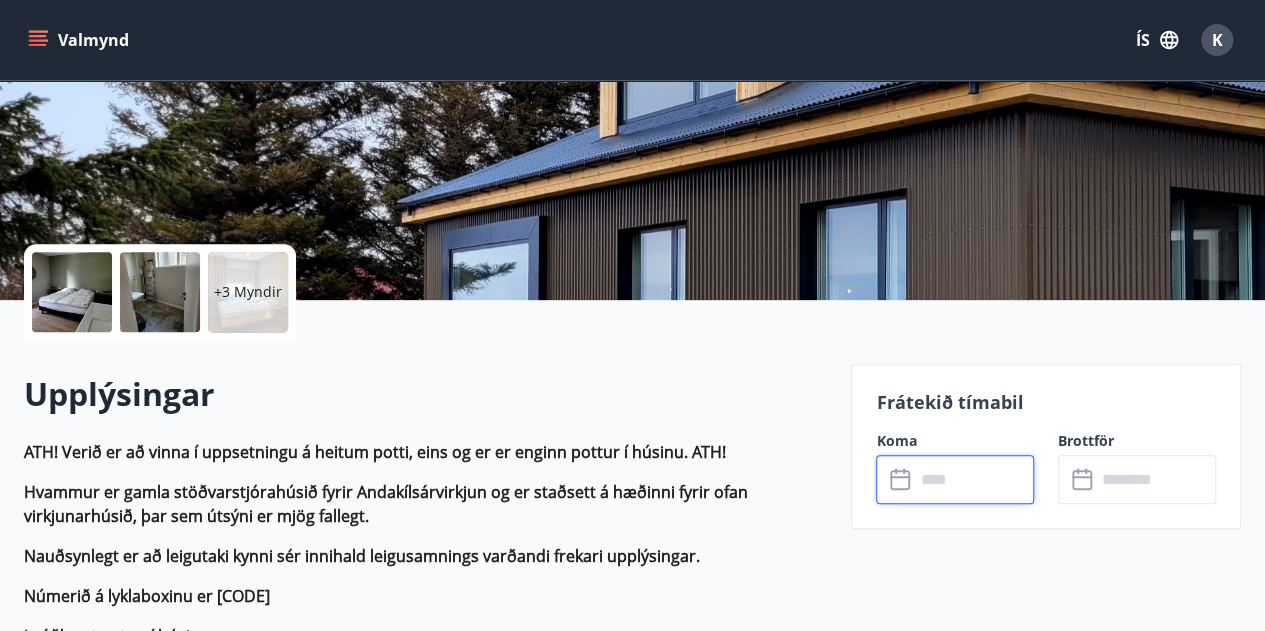 click at bounding box center (974, 479) 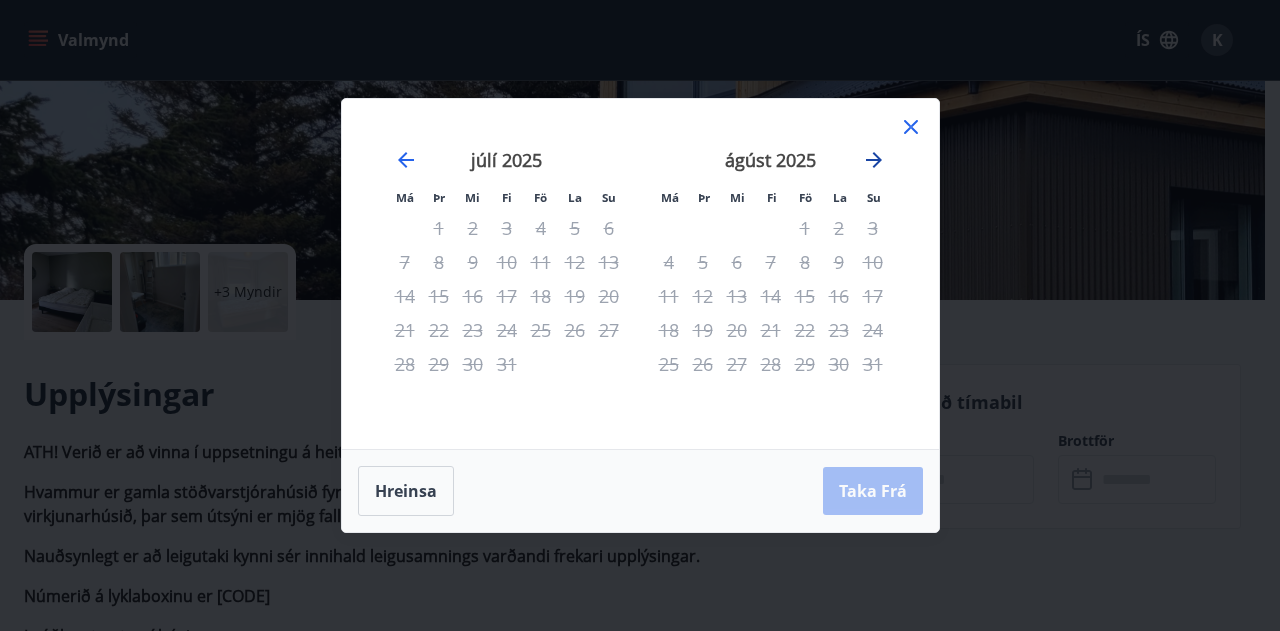 click 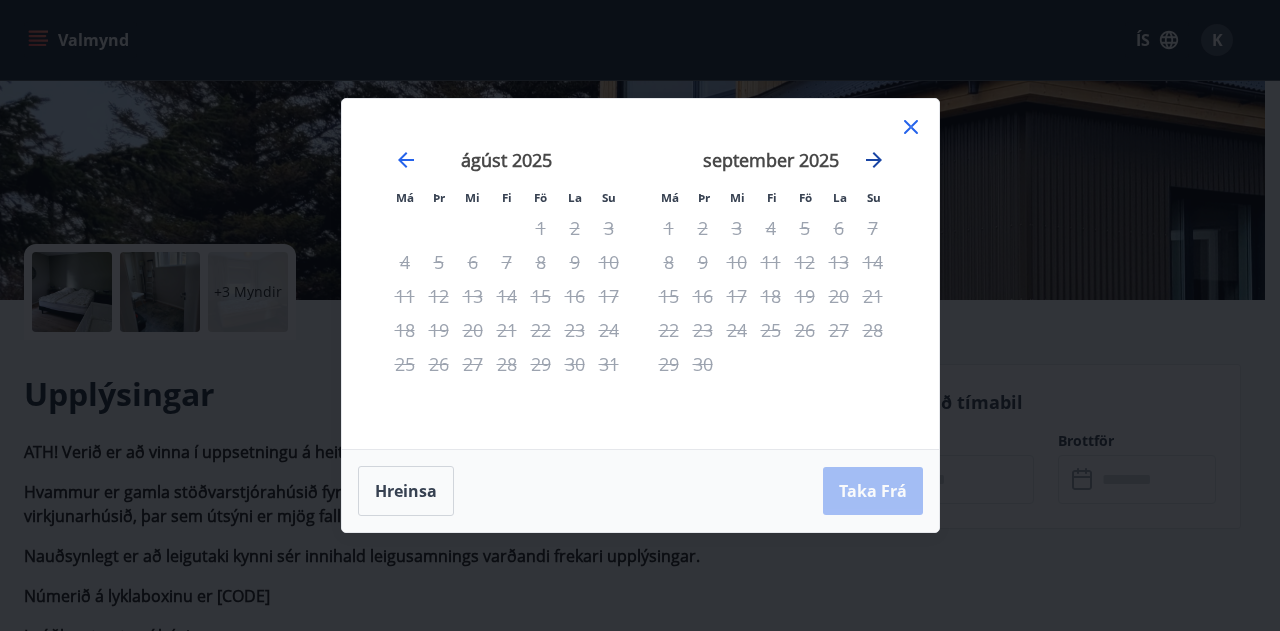 click 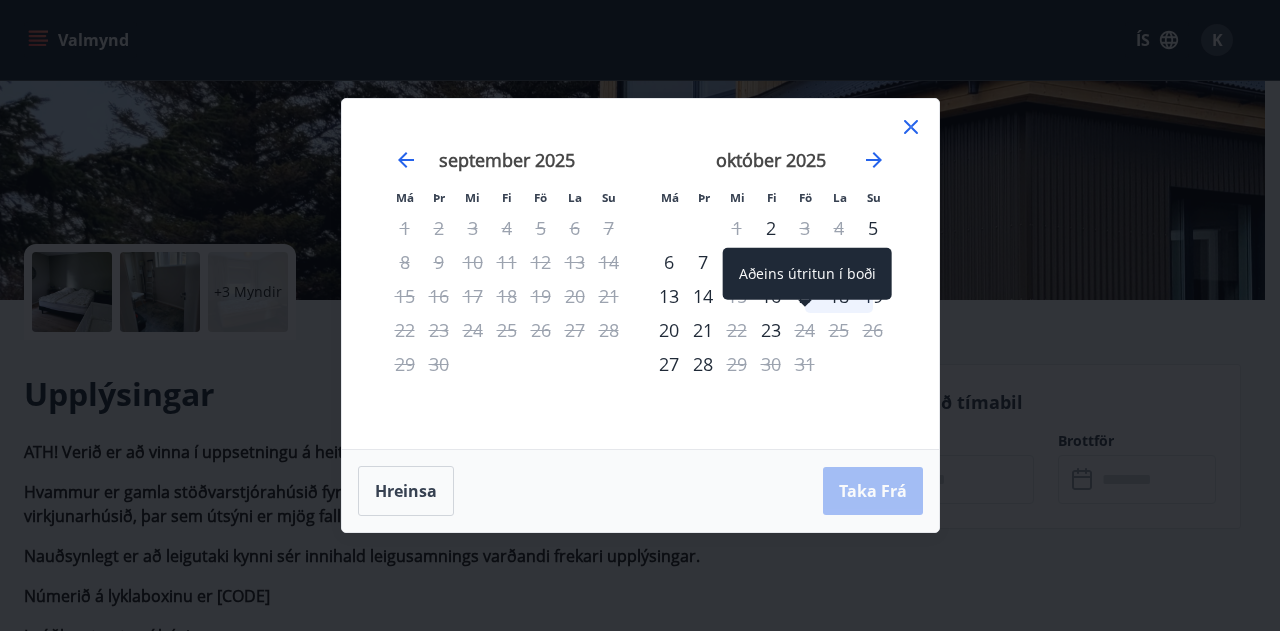 click at bounding box center (805, 305) 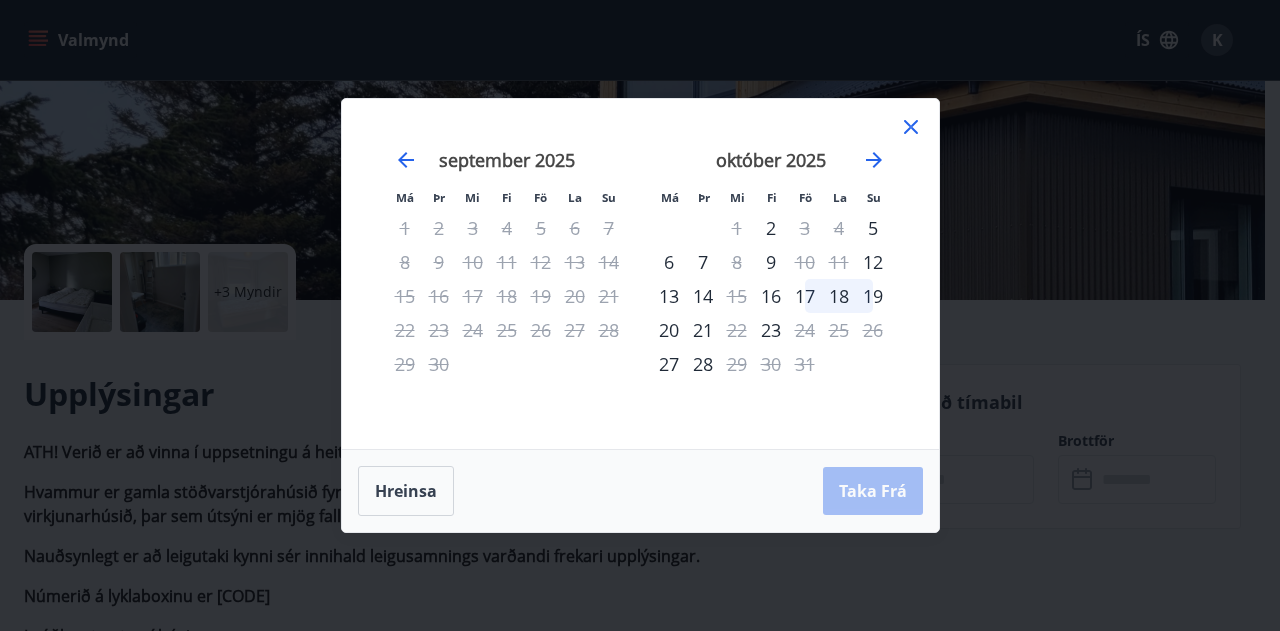 click on "17" at bounding box center [805, 296] 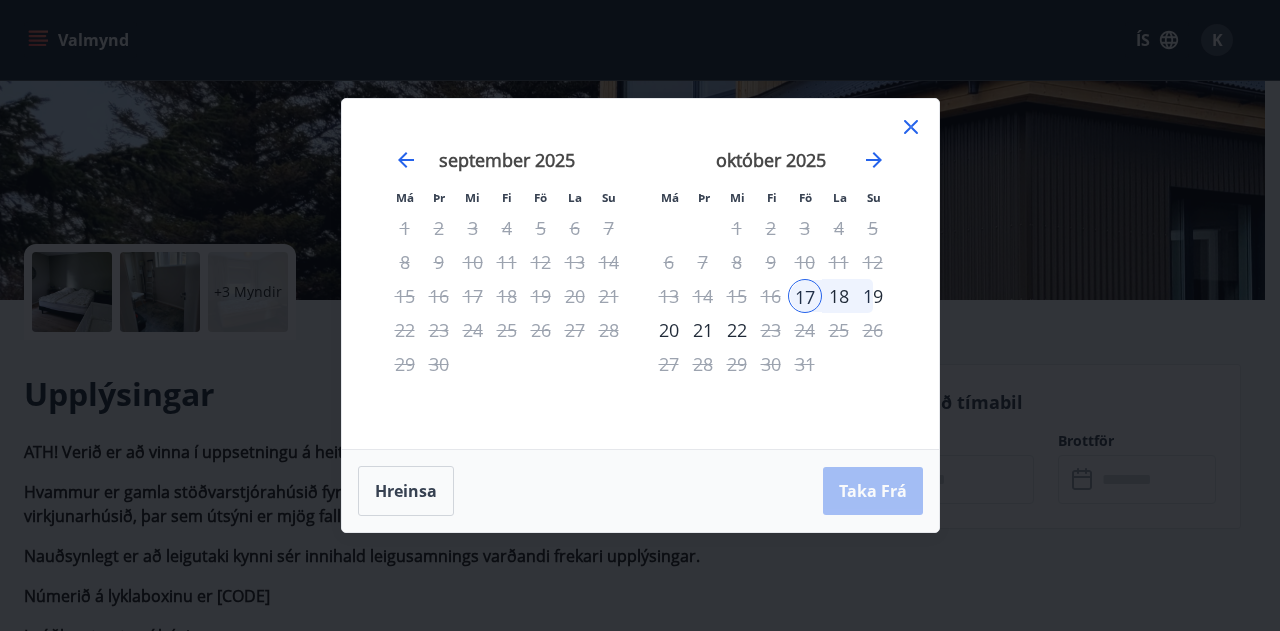 click on "21" at bounding box center (703, 330) 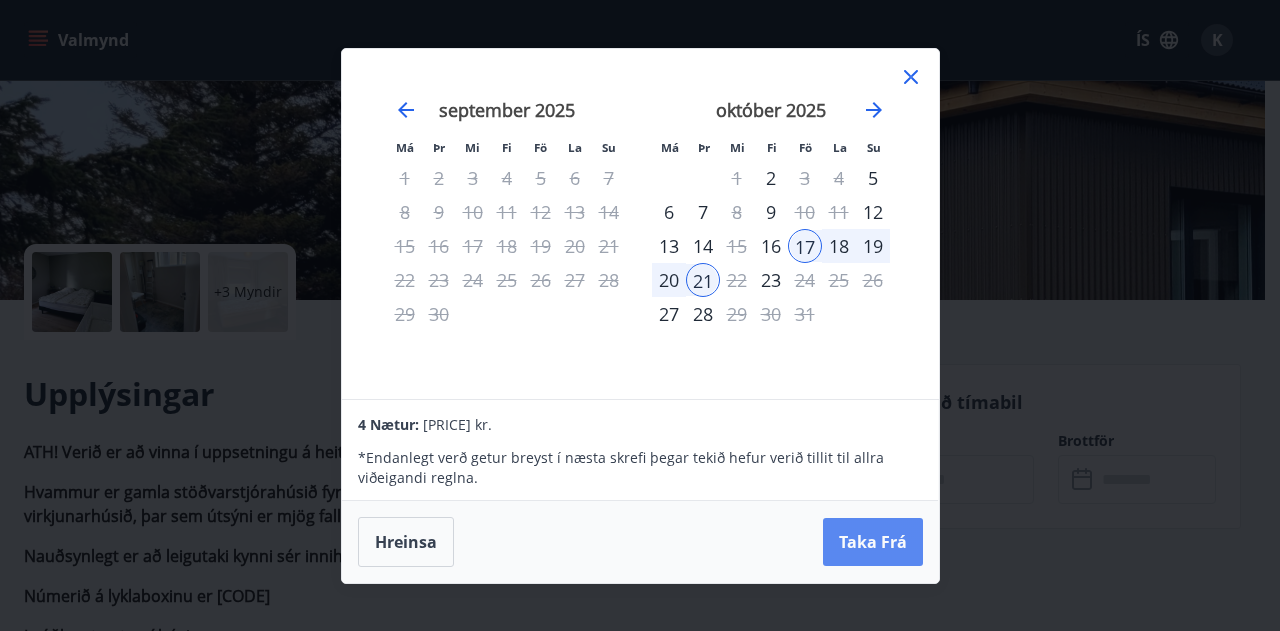 click on "Taka Frá" at bounding box center [873, 542] 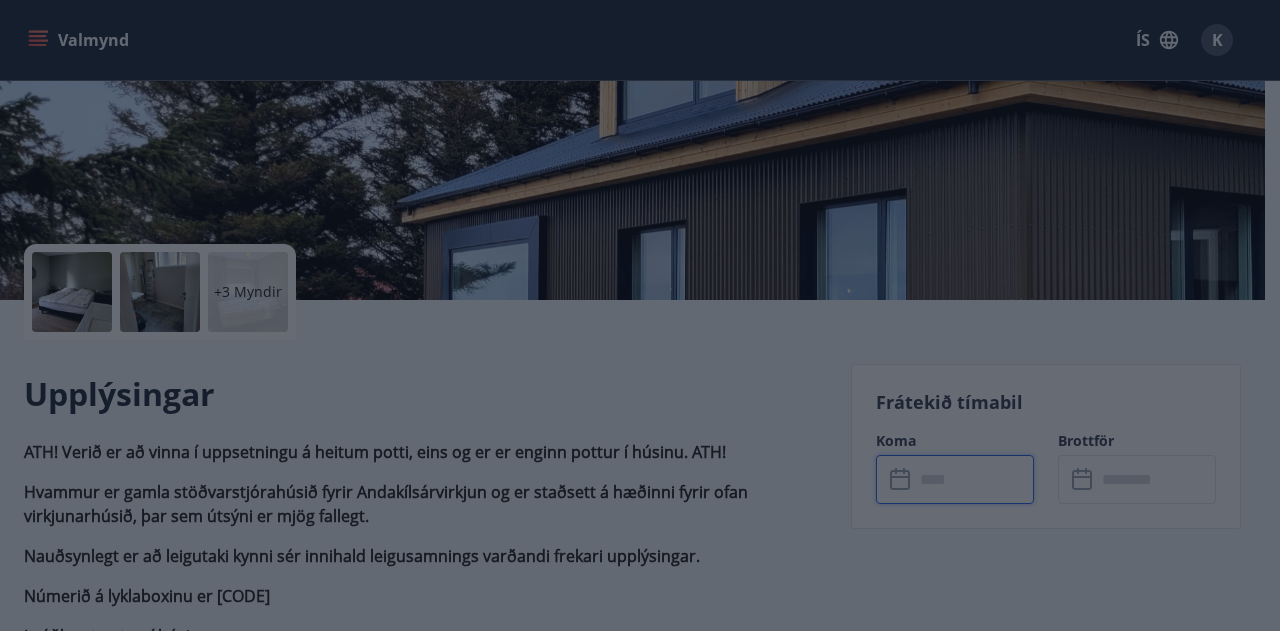 type on "******" 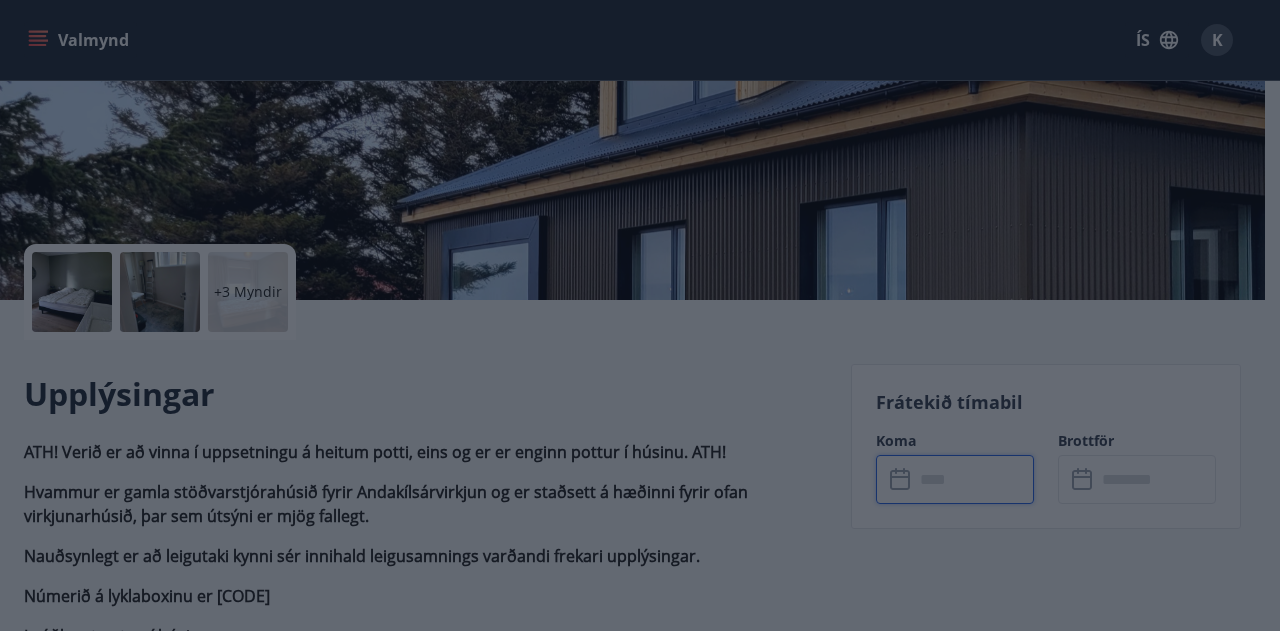 type on "******" 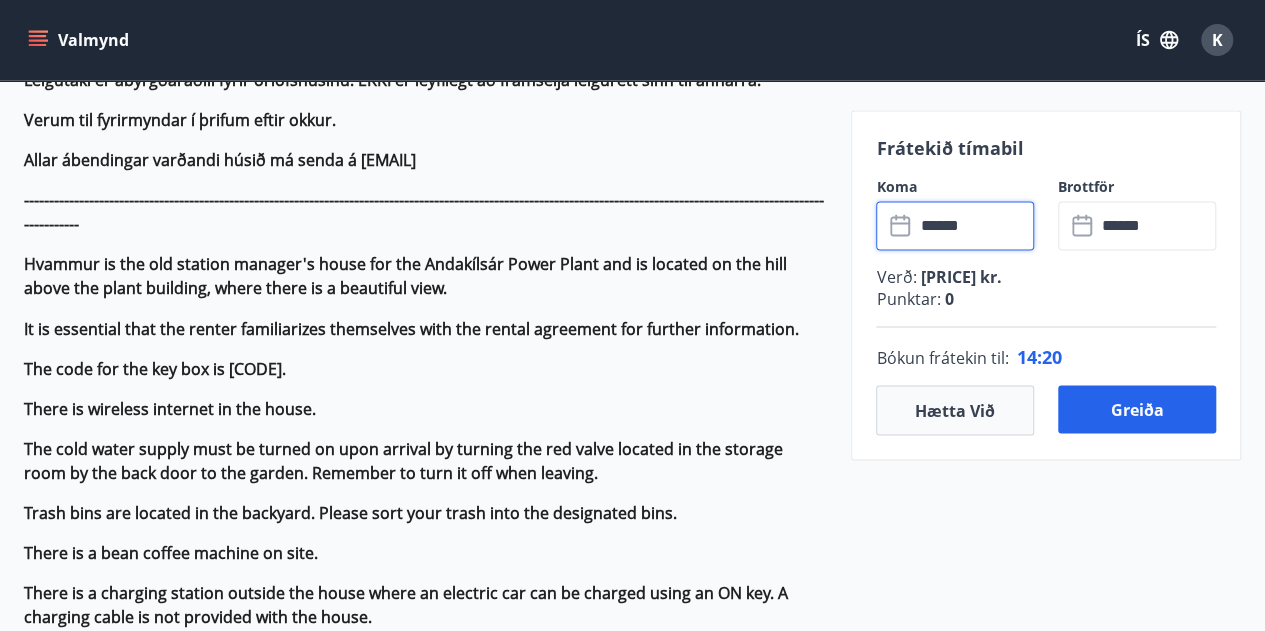scroll, scrollTop: 1600, scrollLeft: 0, axis: vertical 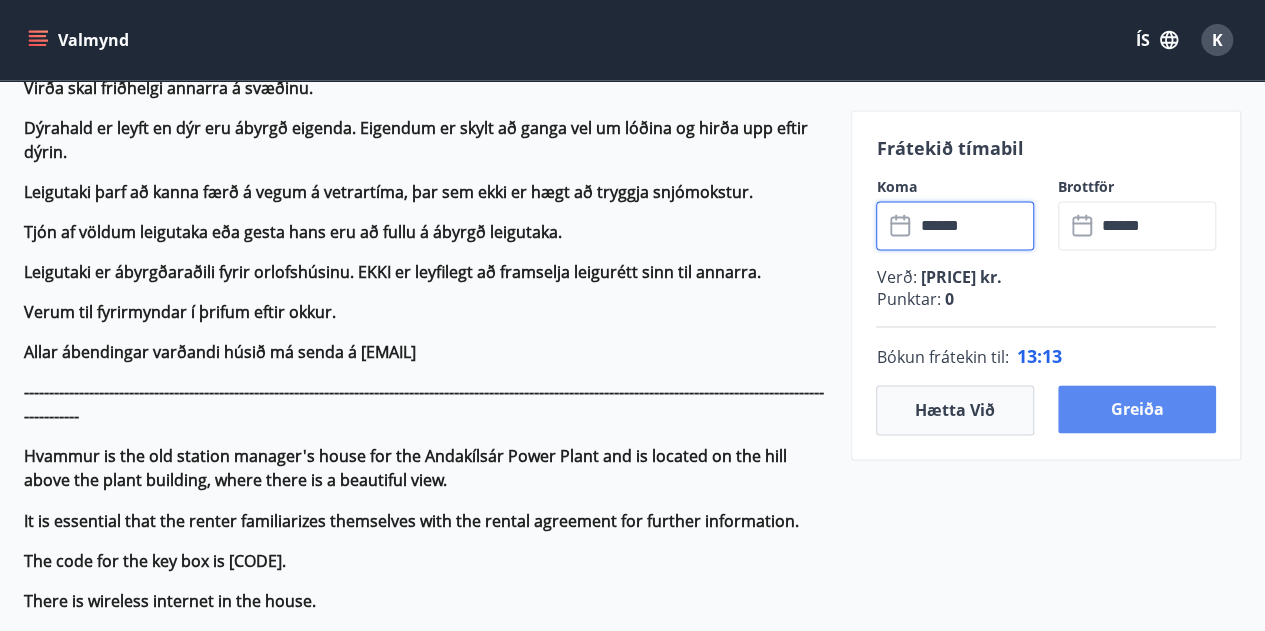 click on "Greiða" at bounding box center [1137, 409] 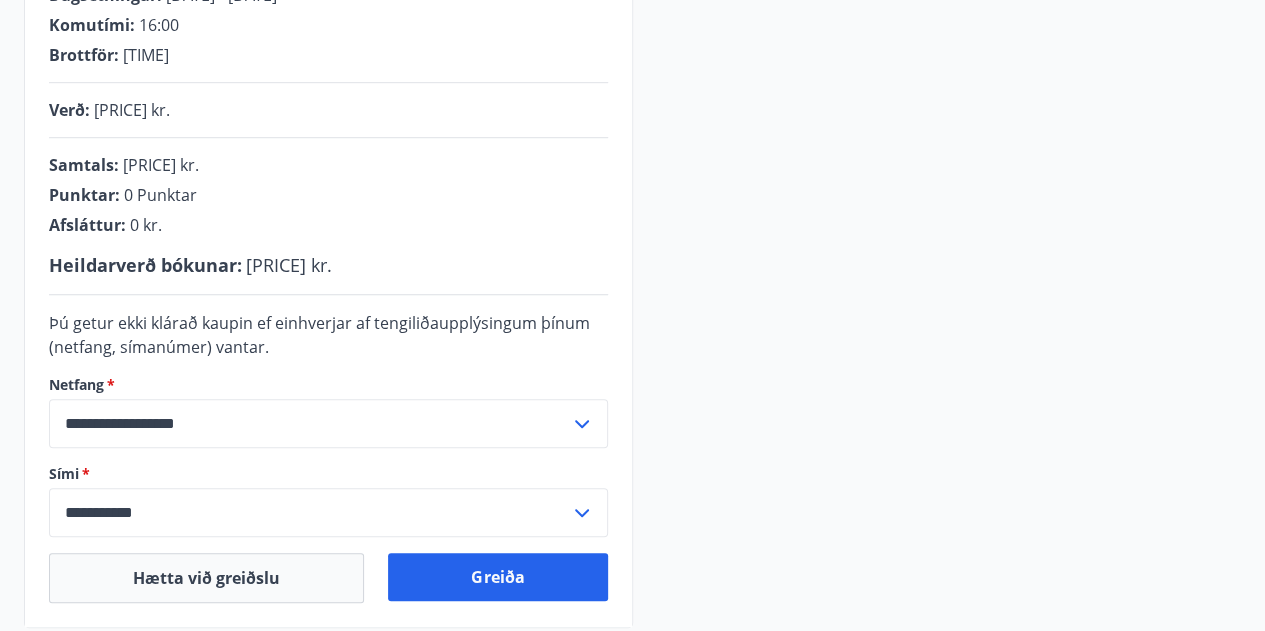 scroll, scrollTop: 663, scrollLeft: 0, axis: vertical 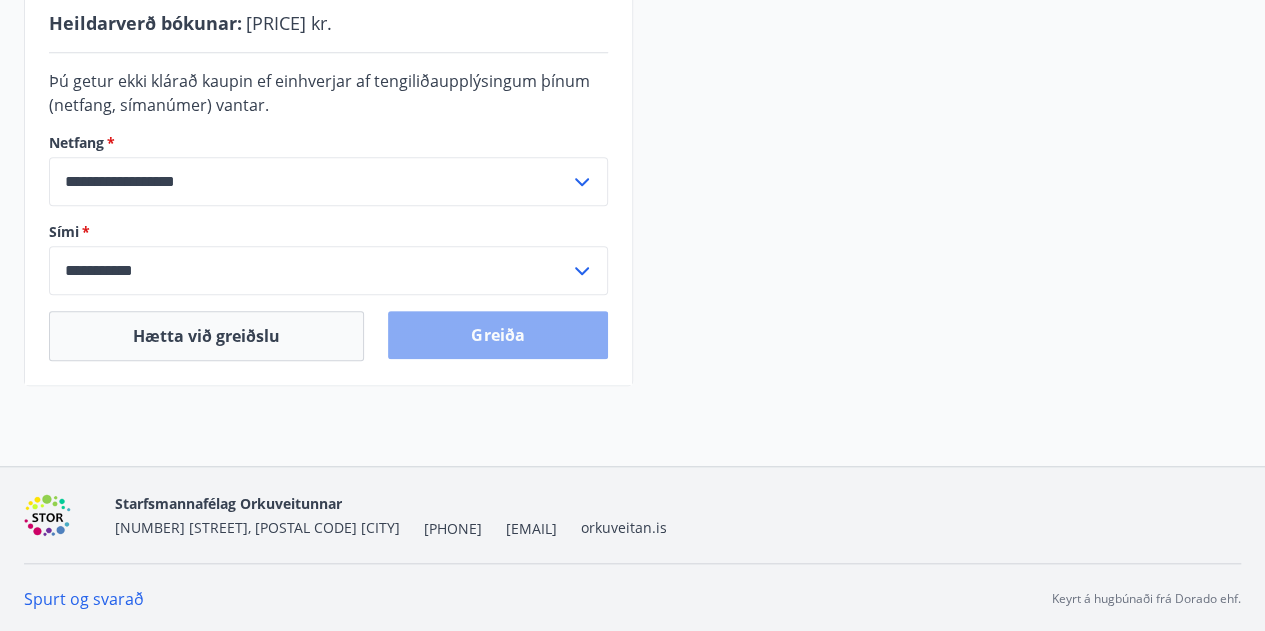 click on "Greiða" at bounding box center (497, 335) 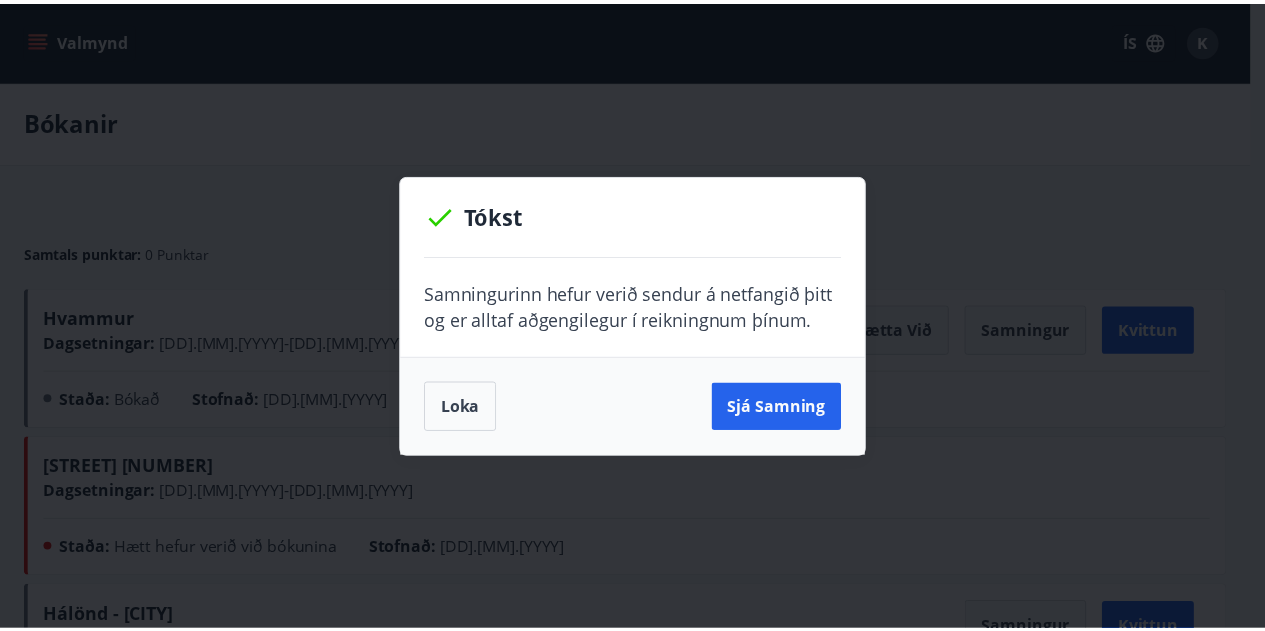 scroll, scrollTop: 0, scrollLeft: 0, axis: both 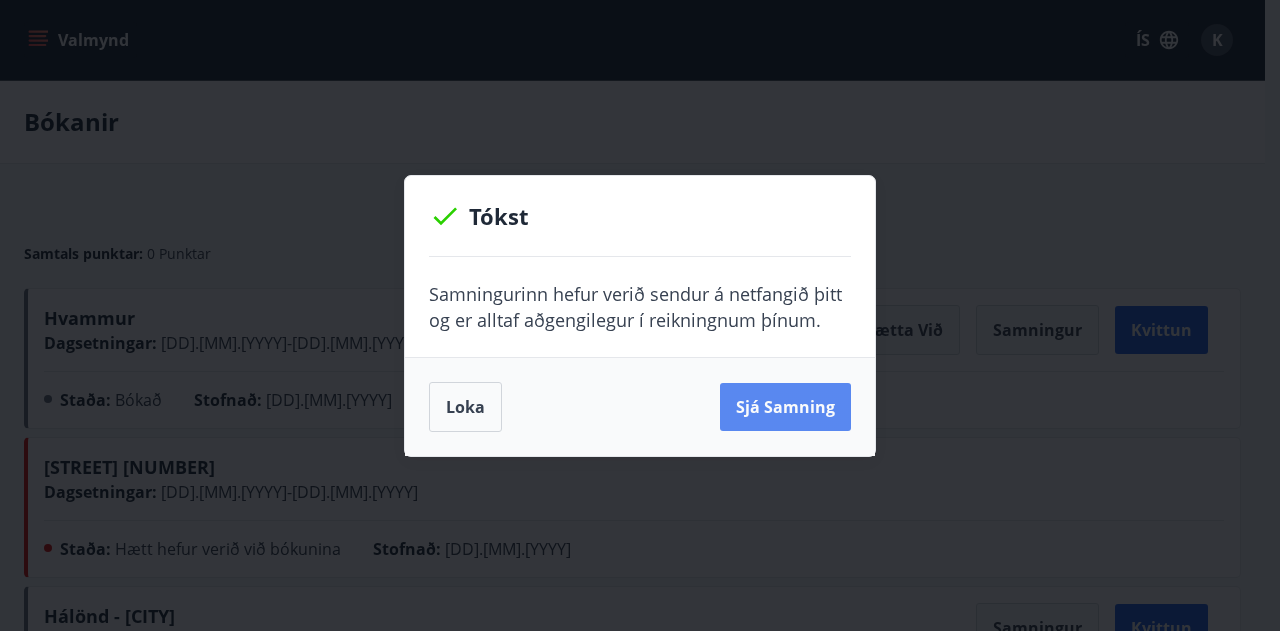click on "Sjá samning" at bounding box center [785, 407] 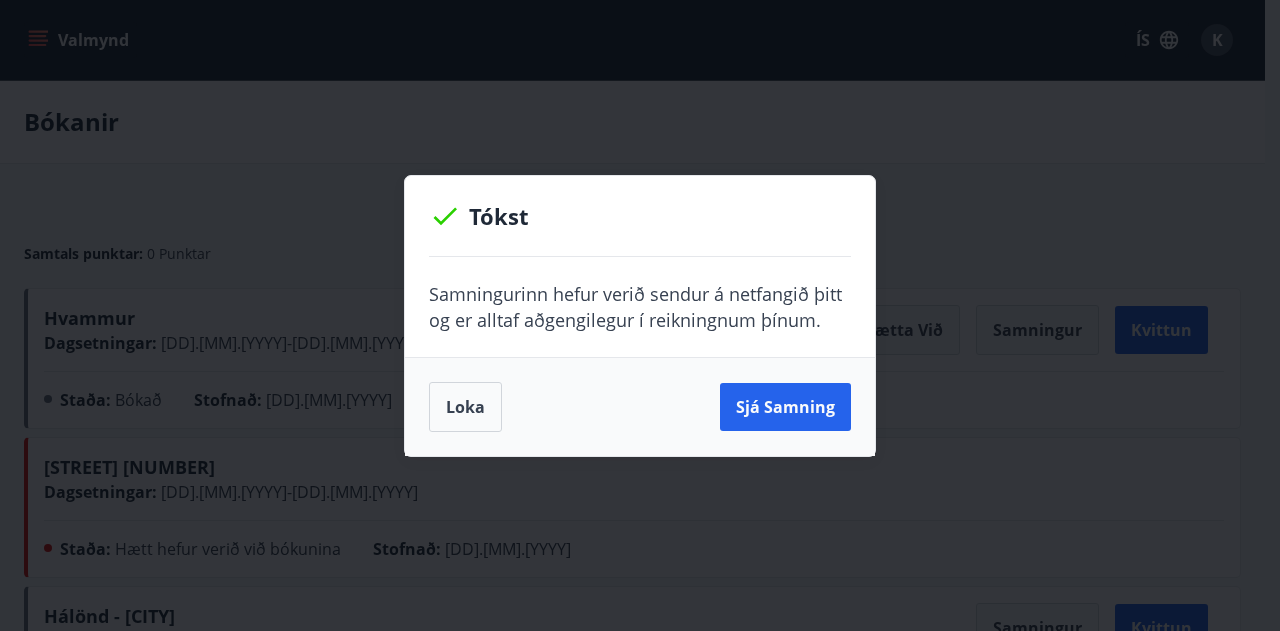 drag, startPoint x: 466, startPoint y: 404, endPoint x: 219, endPoint y: 253, distance: 289.49957 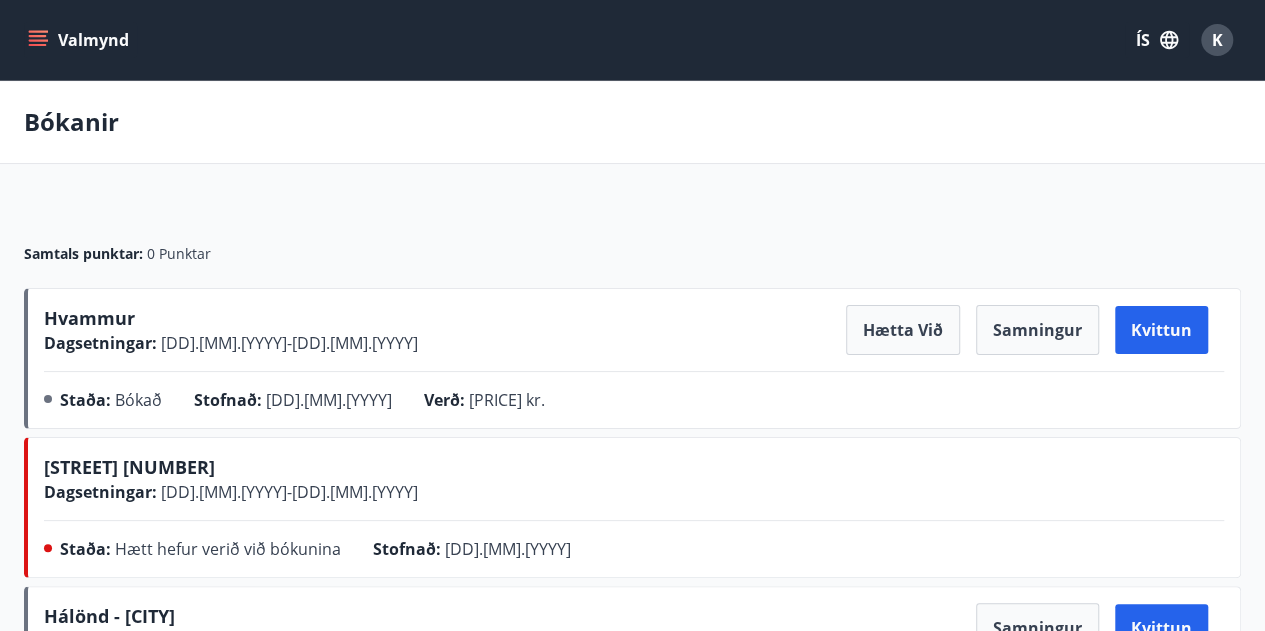 click on "Valmynd" at bounding box center (80, 40) 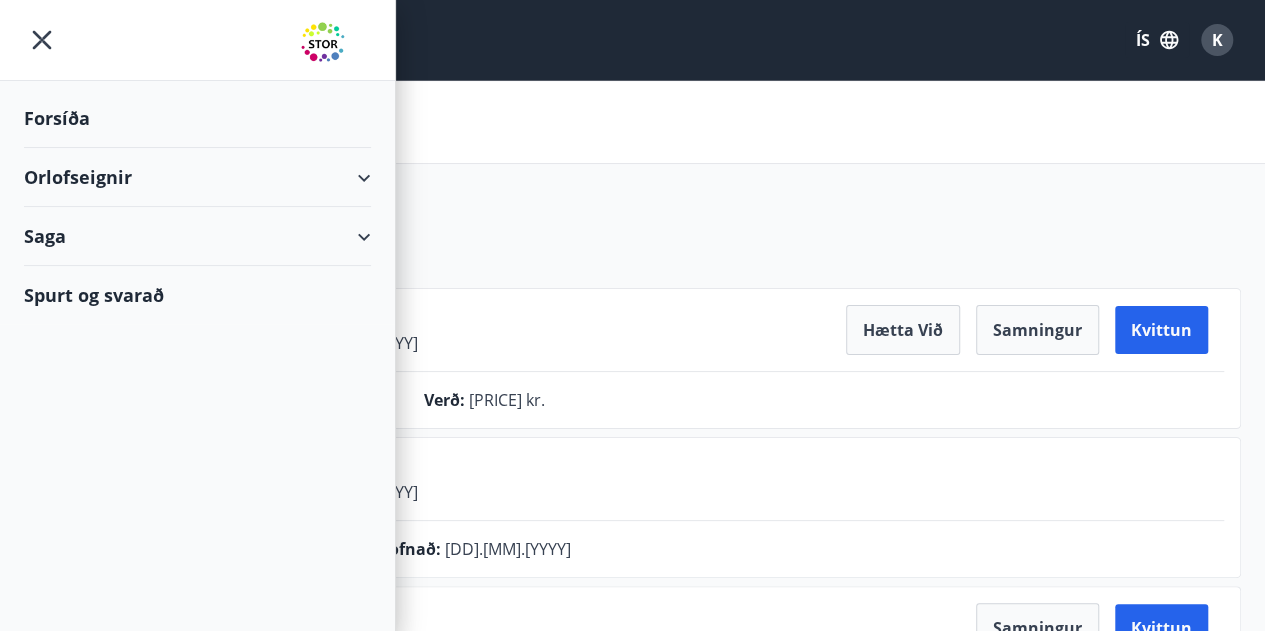 click on "Forsíða" at bounding box center [197, 118] 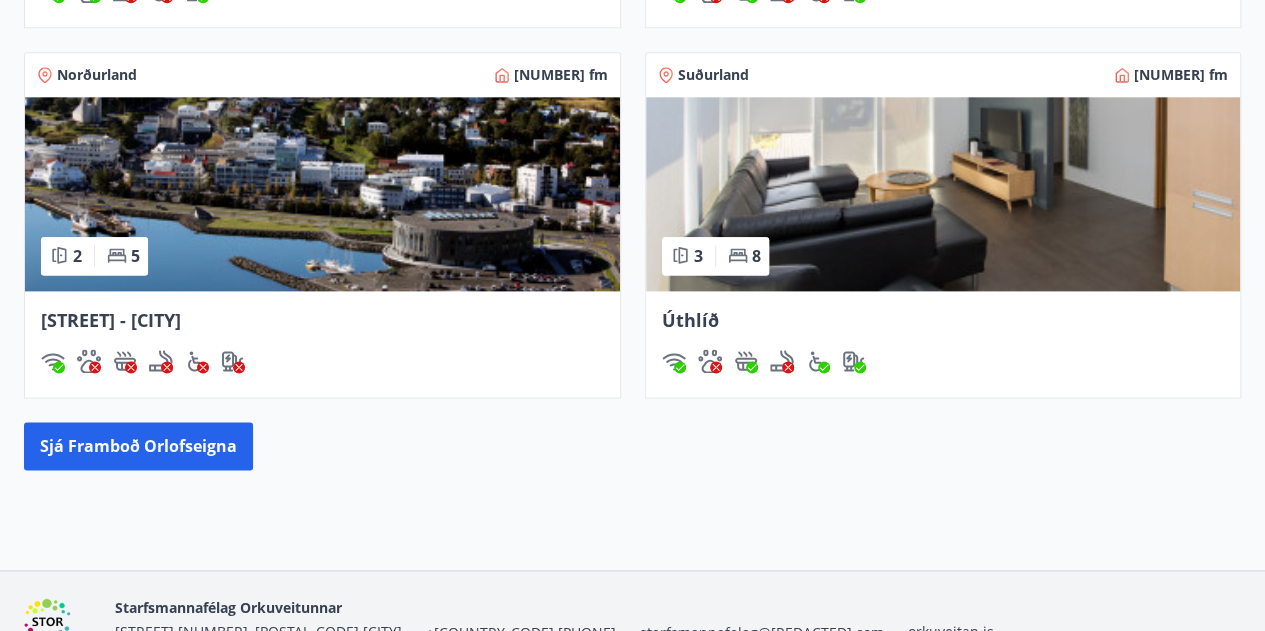 scroll, scrollTop: 1200, scrollLeft: 0, axis: vertical 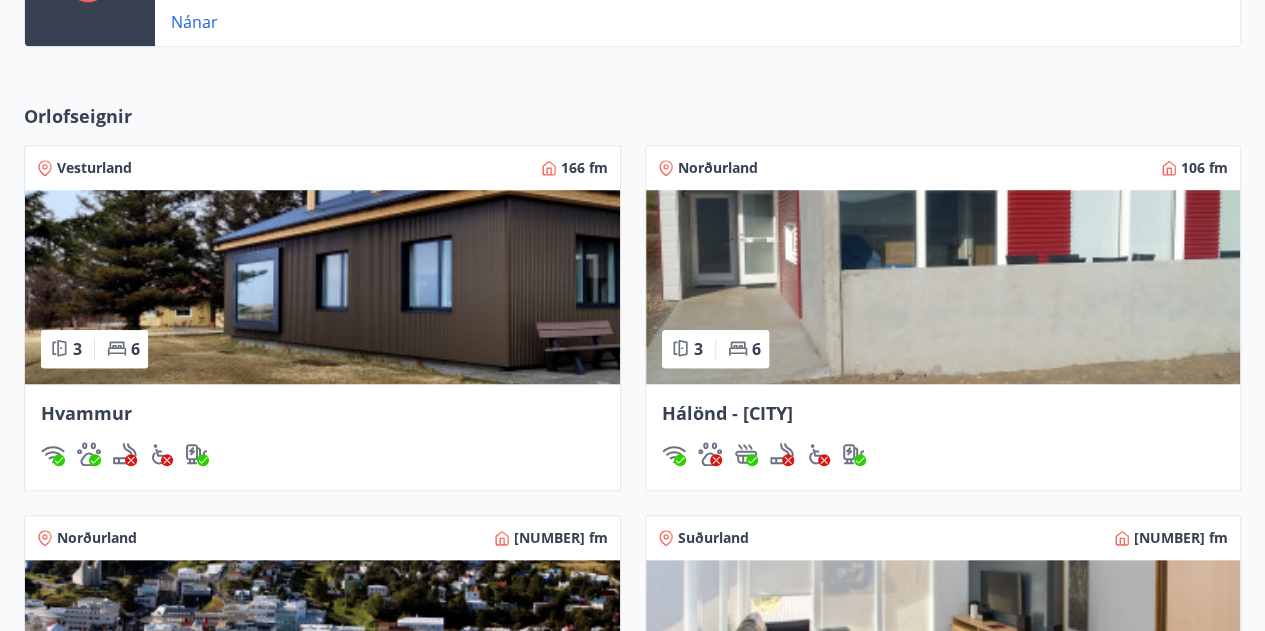 click at bounding box center (943, 287) 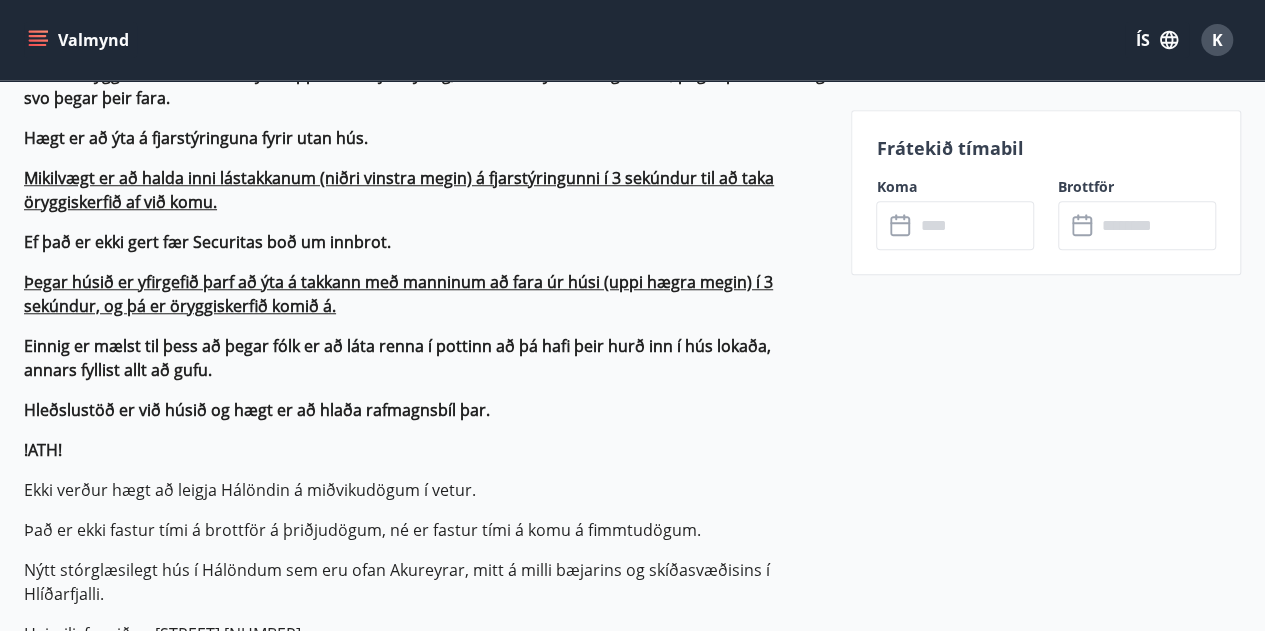 scroll, scrollTop: 900, scrollLeft: 0, axis: vertical 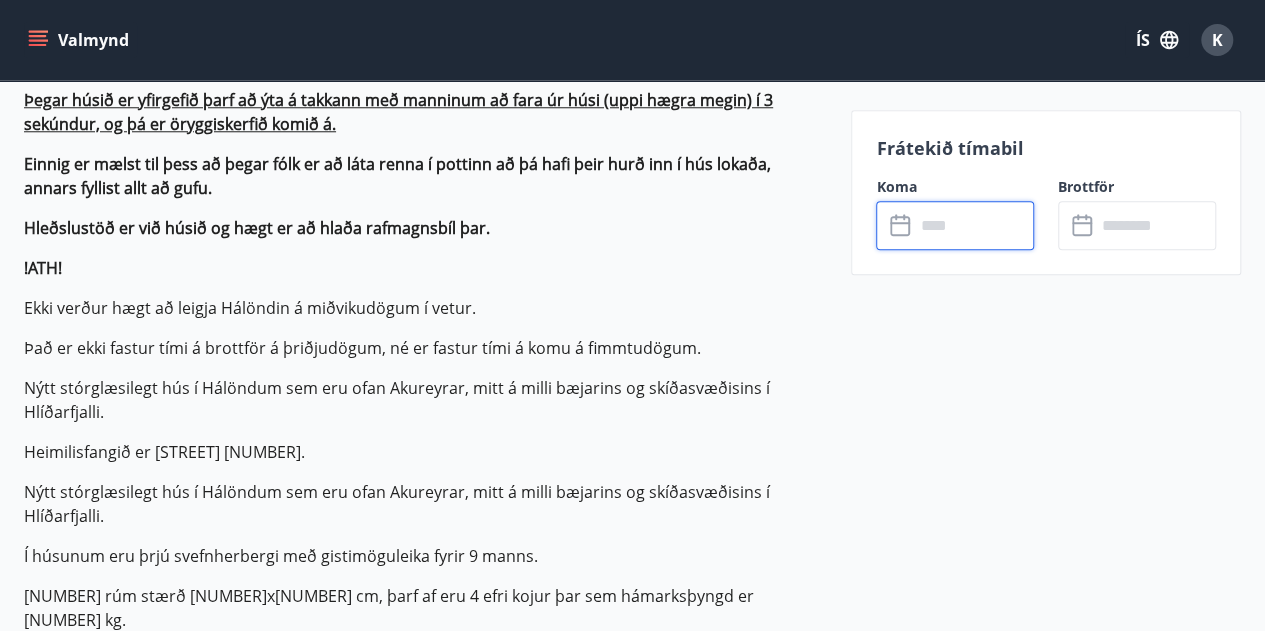 click at bounding box center (974, 225) 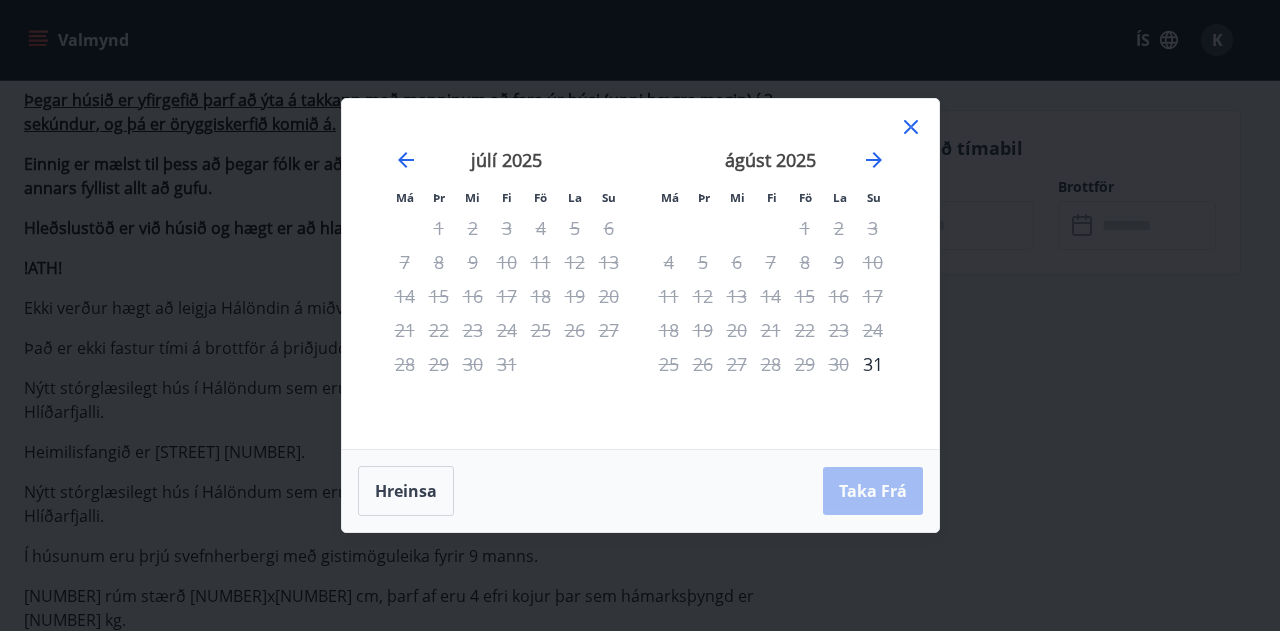 click on "[MONTH] [YEAR] 1 2 3 4 5 6 7 8 9 10 11 12 13 14 15 16 17 18 19 20 21 22 23 24 25 26 27 28 29 30 31" at bounding box center [771, 287] 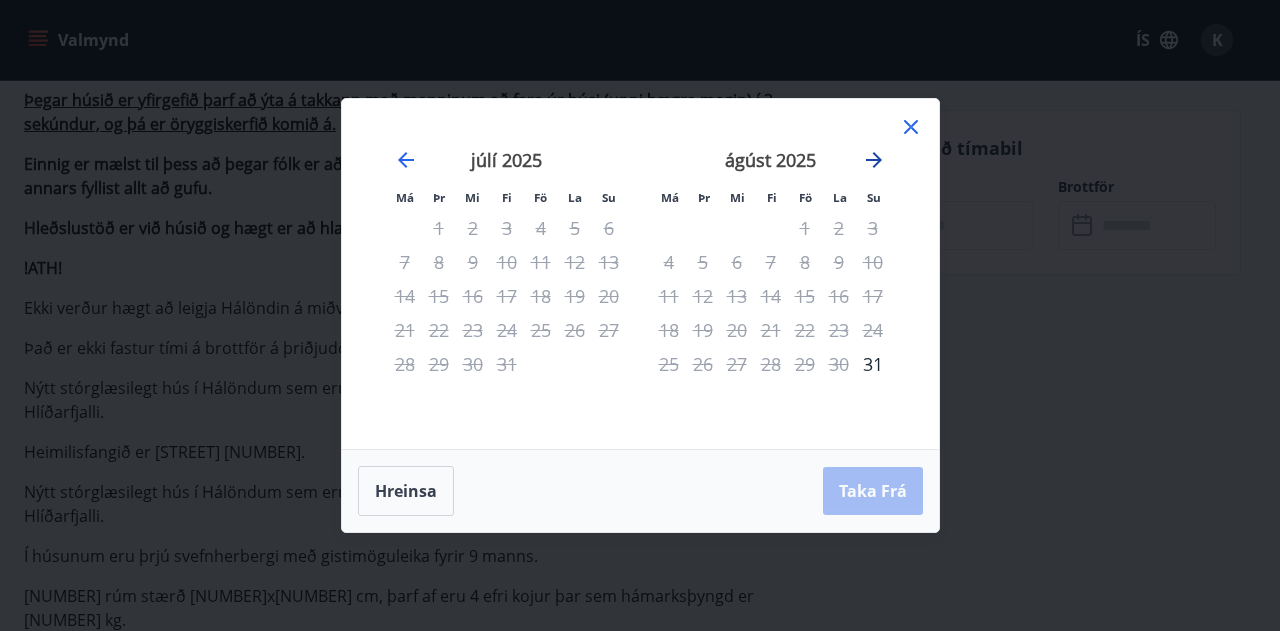 click 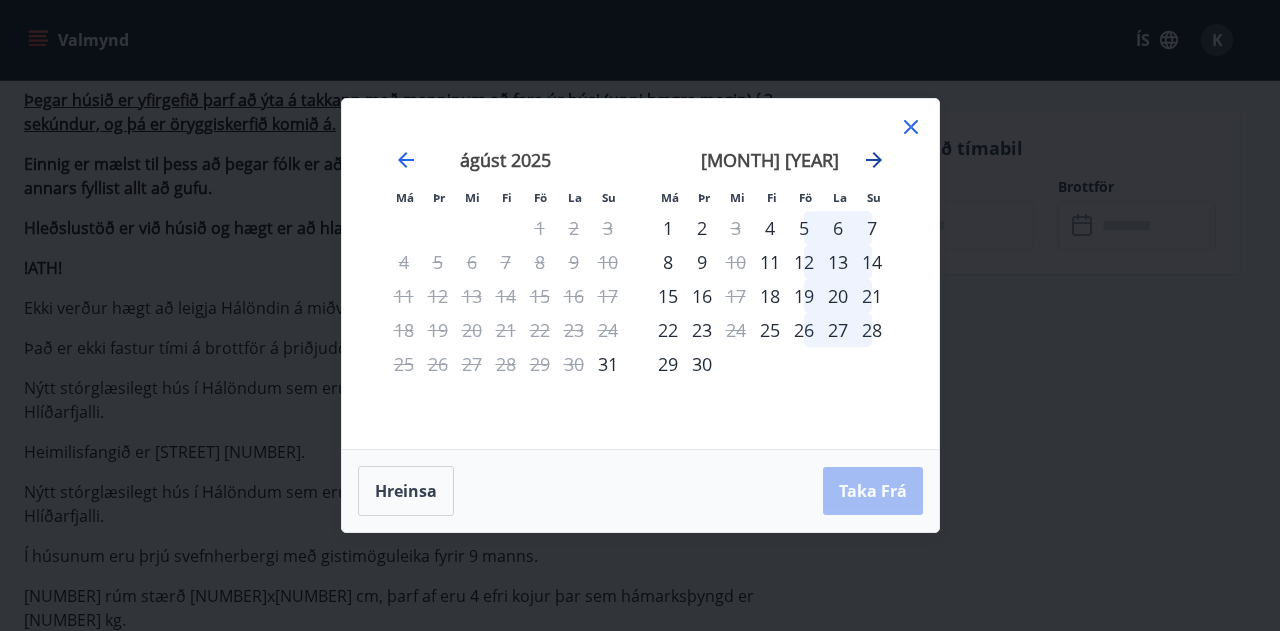 click 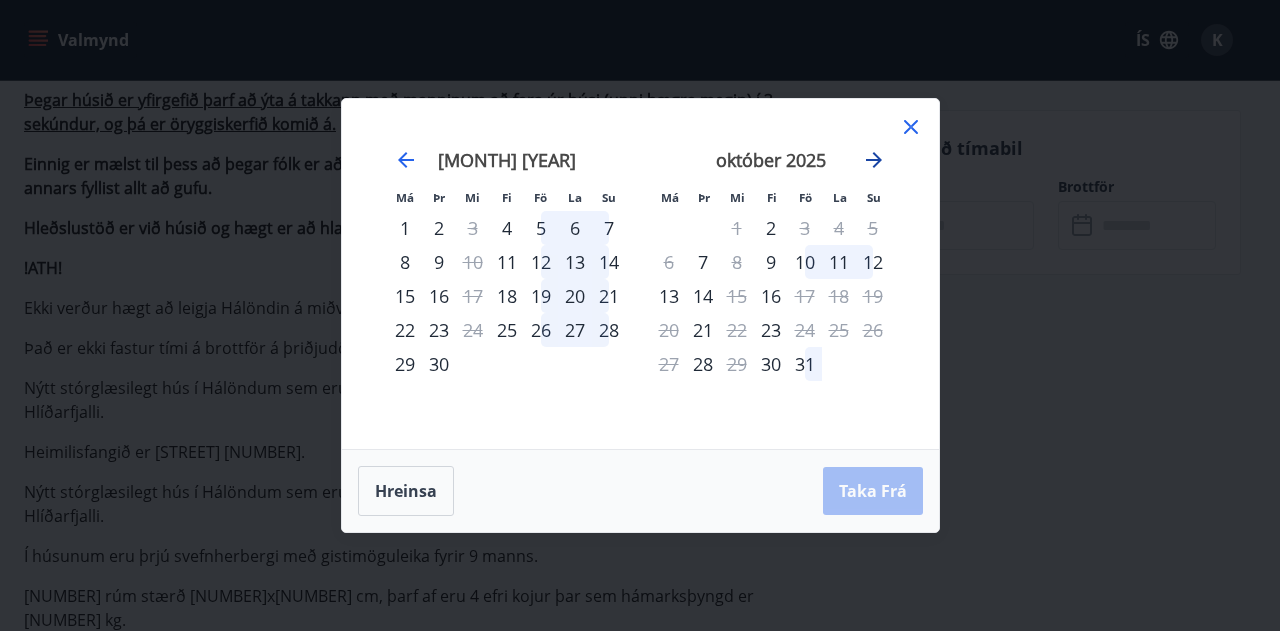 click 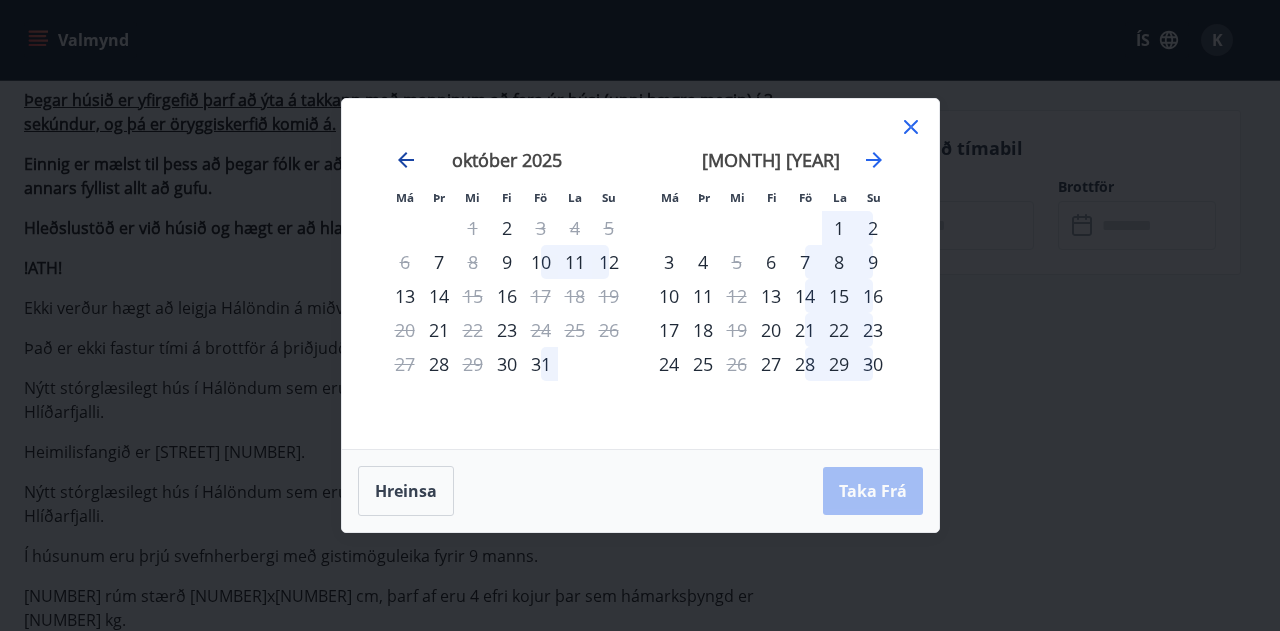 click 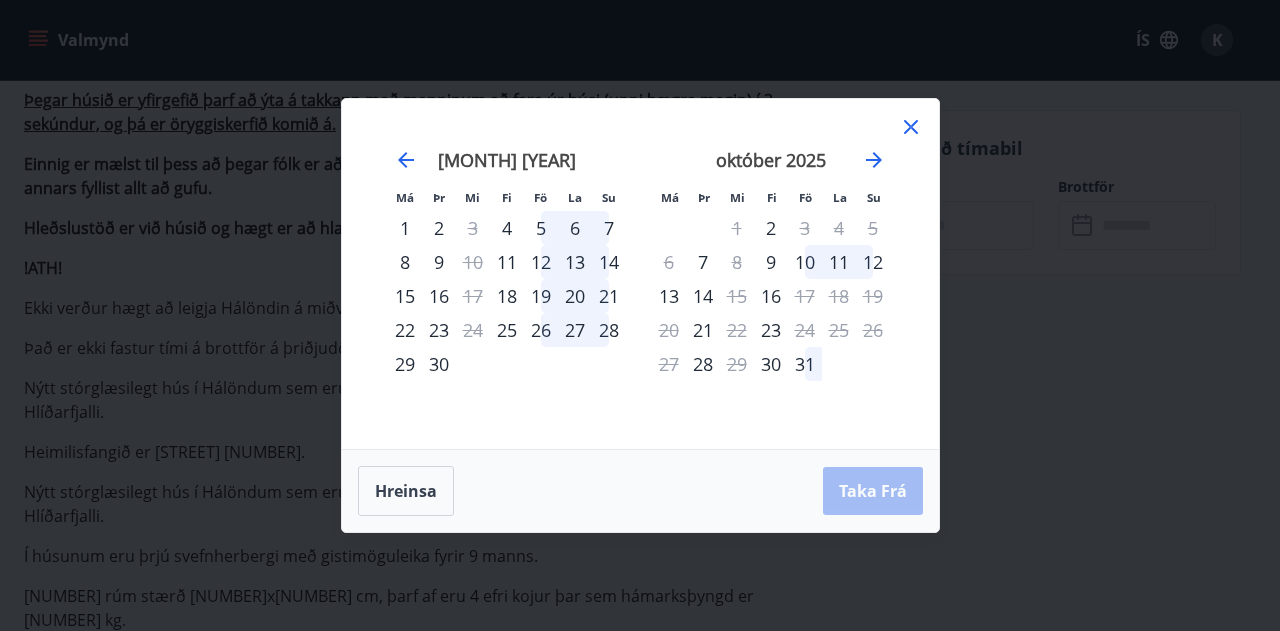 click 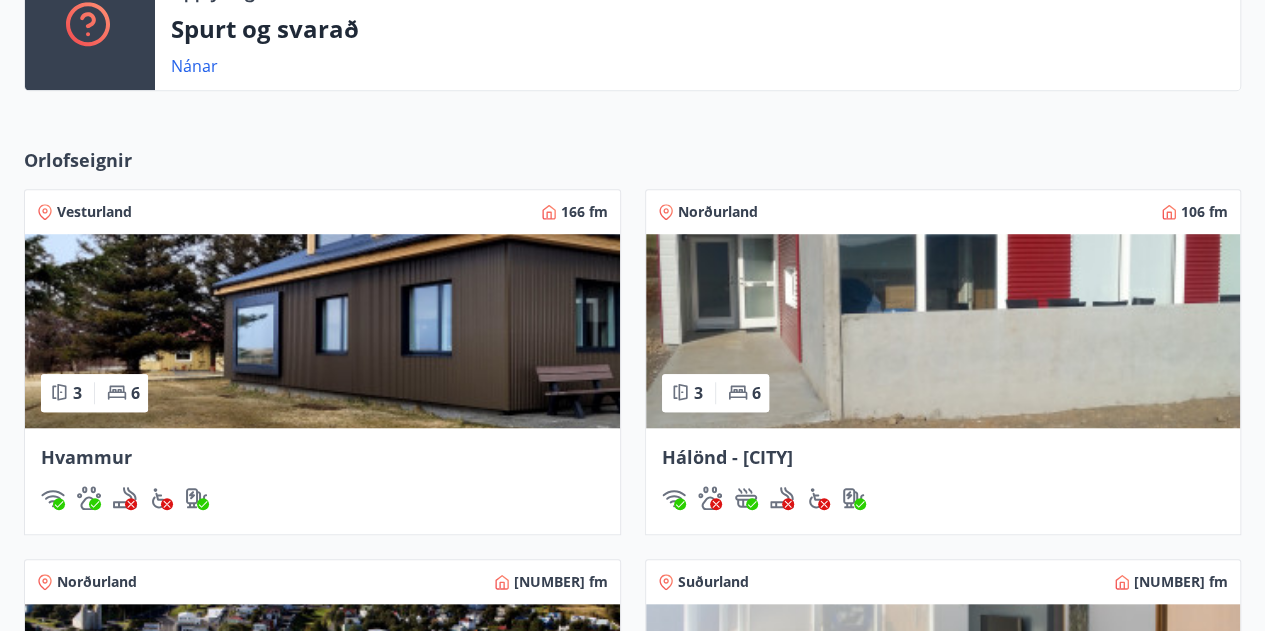 scroll, scrollTop: 756, scrollLeft: 0, axis: vertical 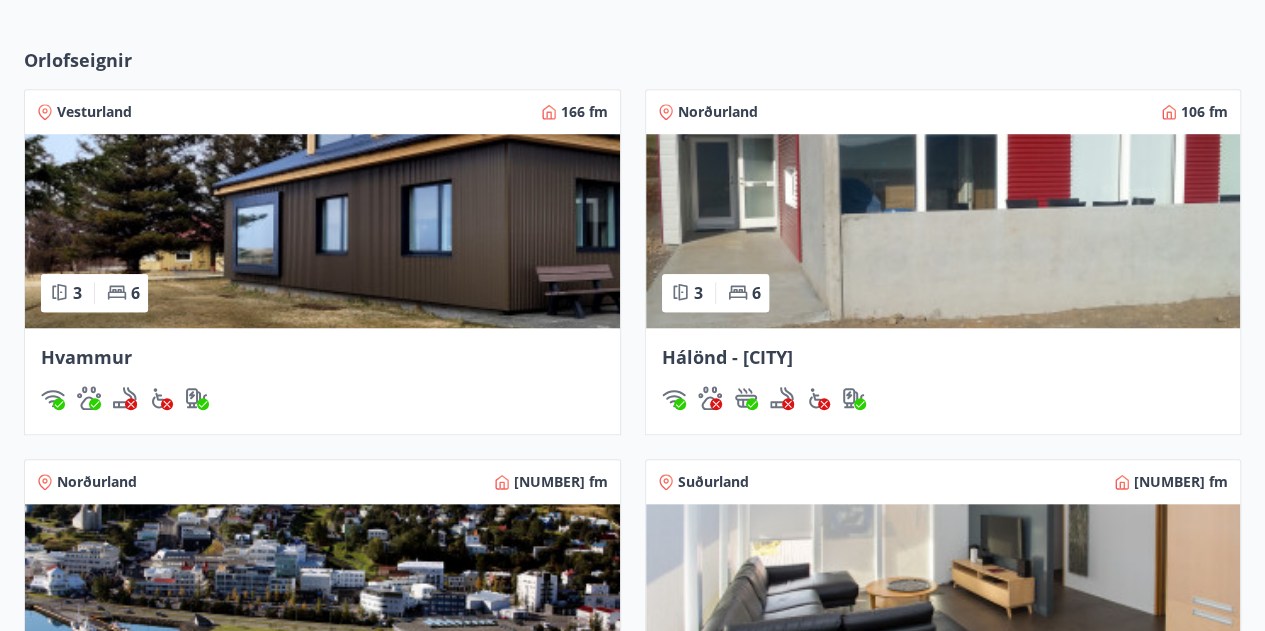 click on "Hálönd - [CITY]" at bounding box center [727, 357] 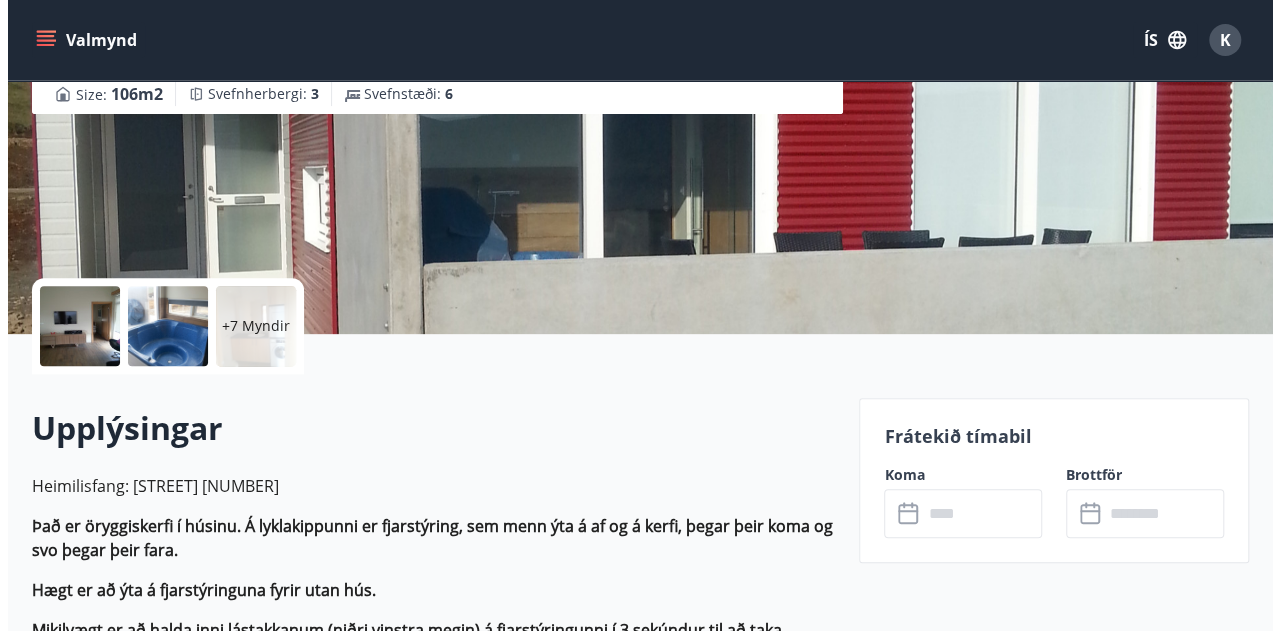 scroll, scrollTop: 400, scrollLeft: 0, axis: vertical 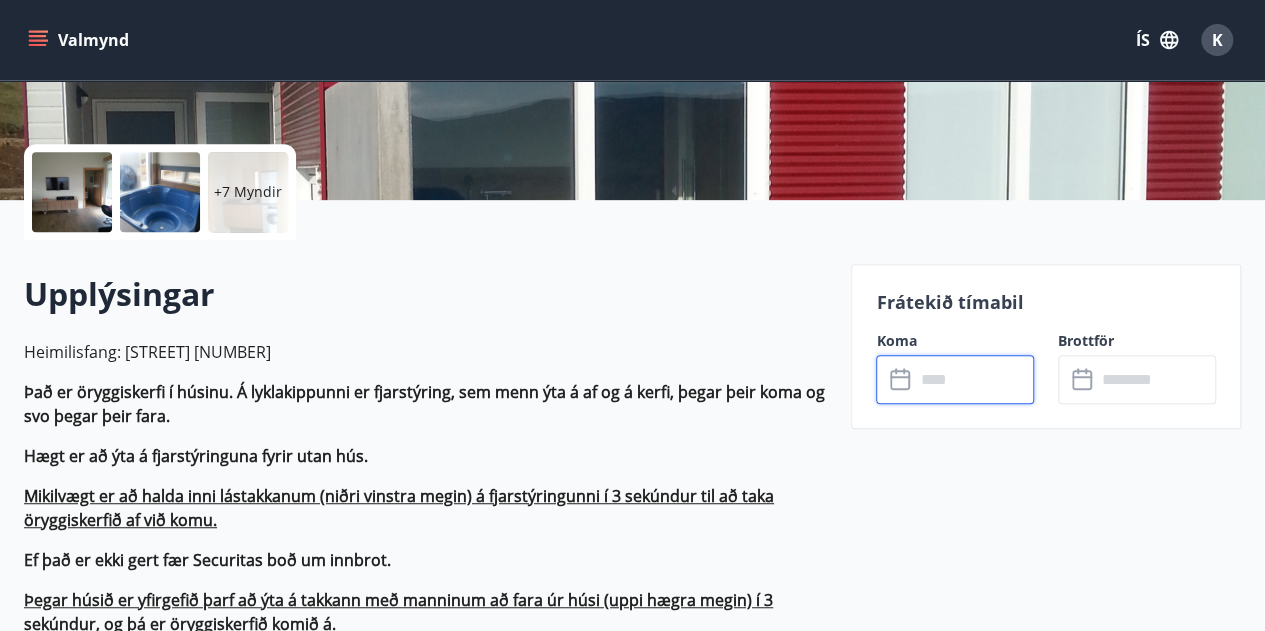 click at bounding box center [974, 379] 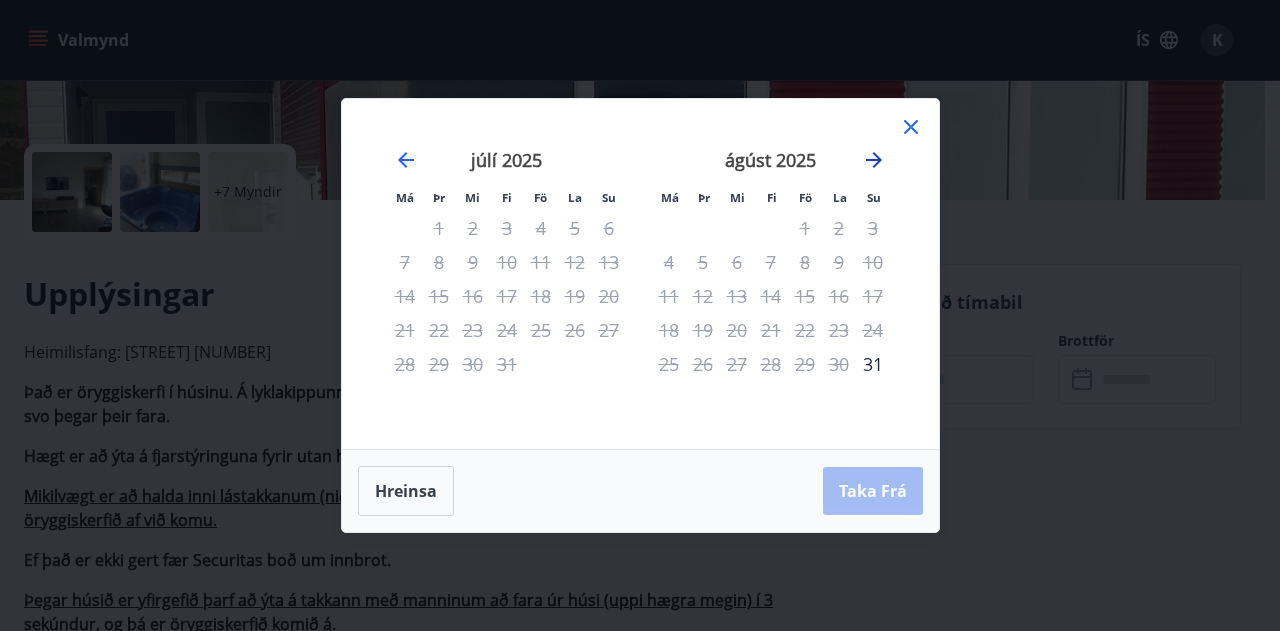 click 